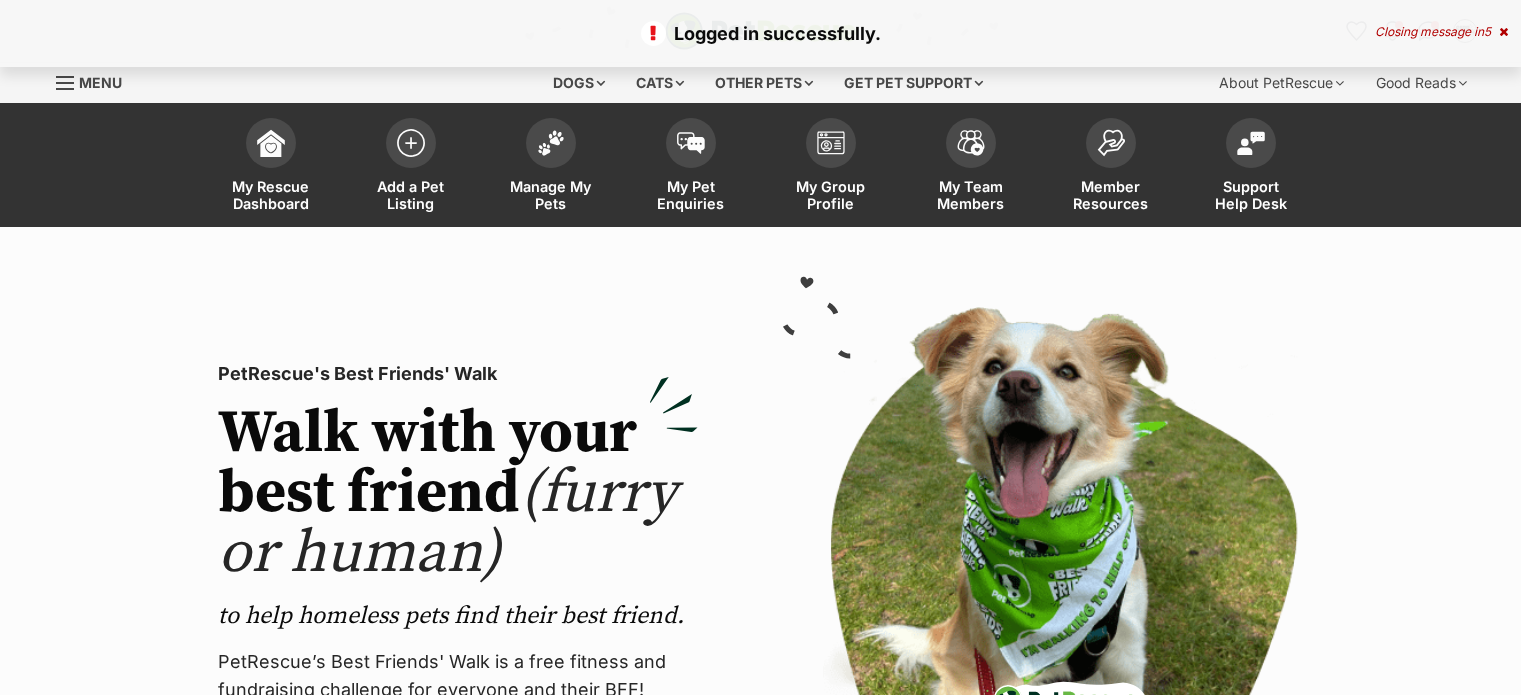 scroll, scrollTop: 0, scrollLeft: 0, axis: both 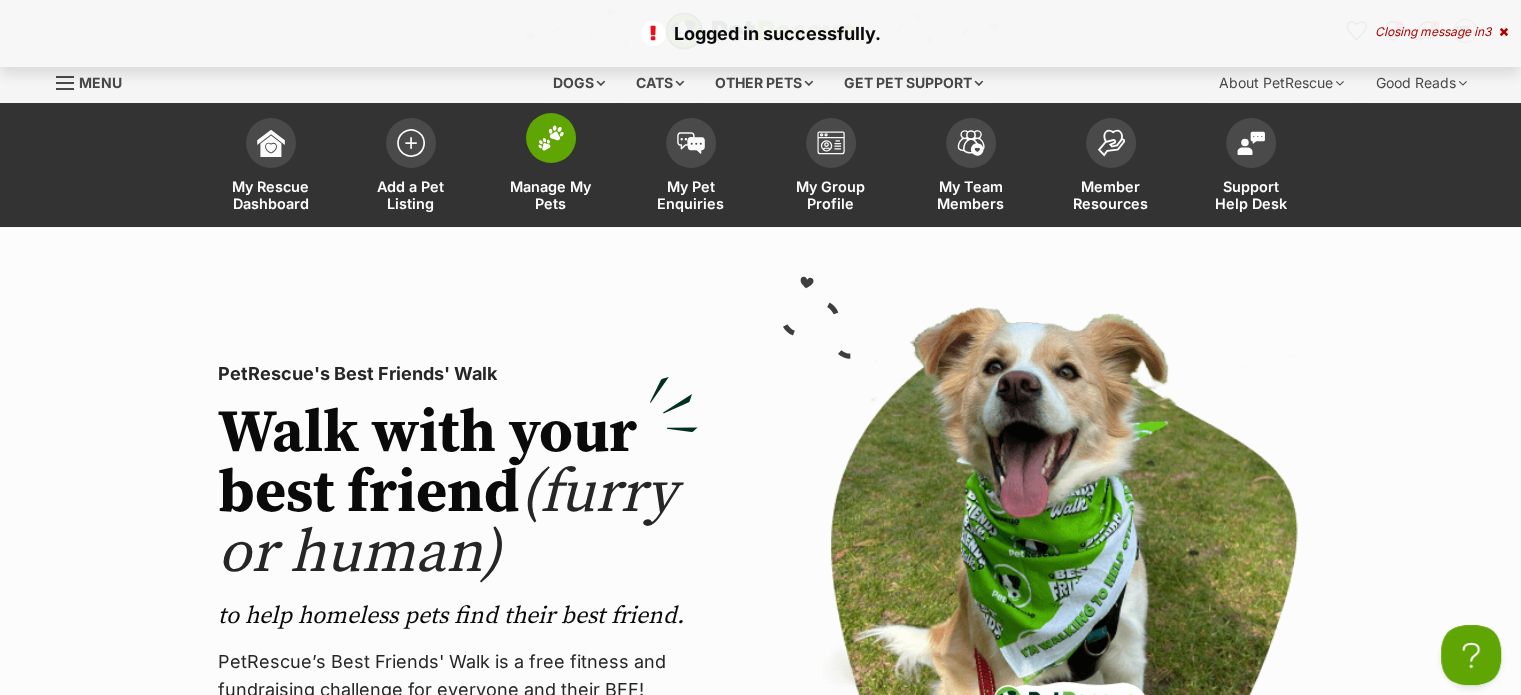 click on "Manage My Pets" at bounding box center [551, 167] 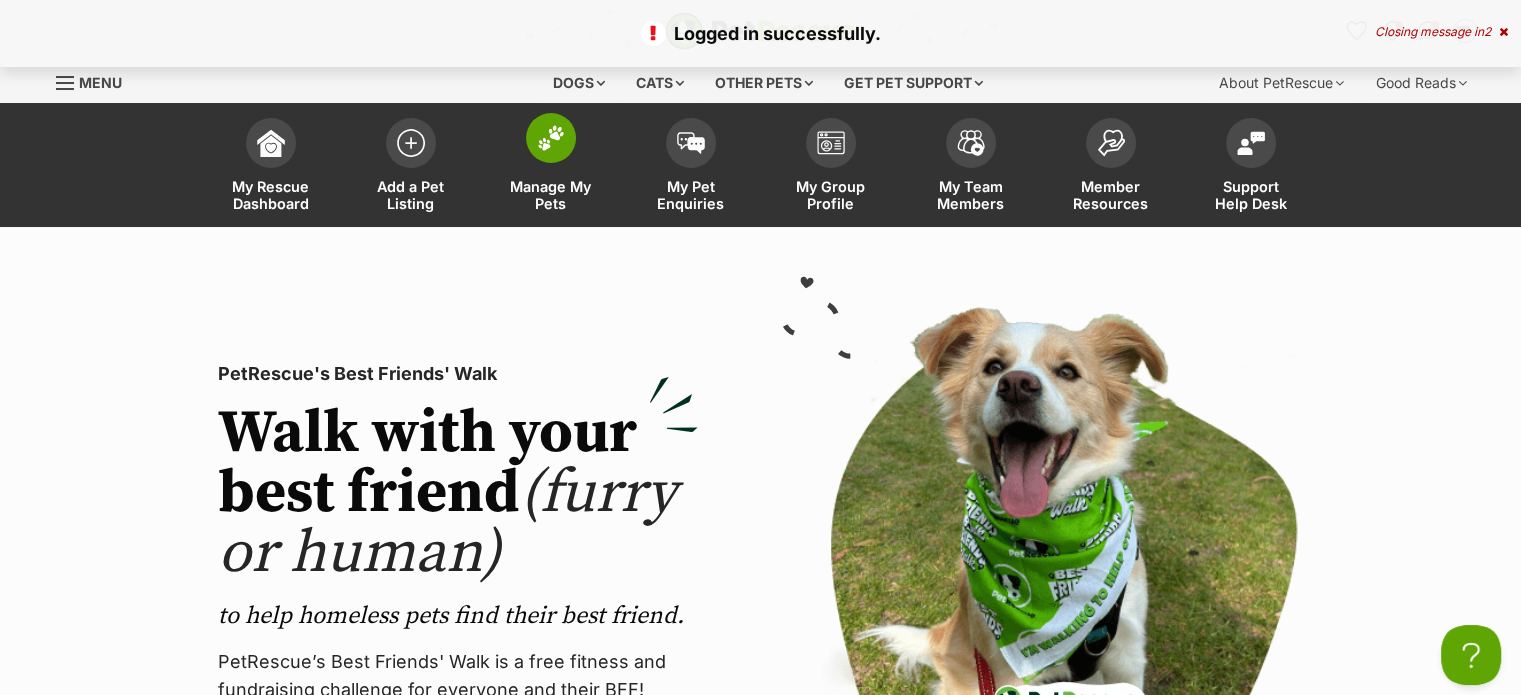 scroll, scrollTop: 0, scrollLeft: 0, axis: both 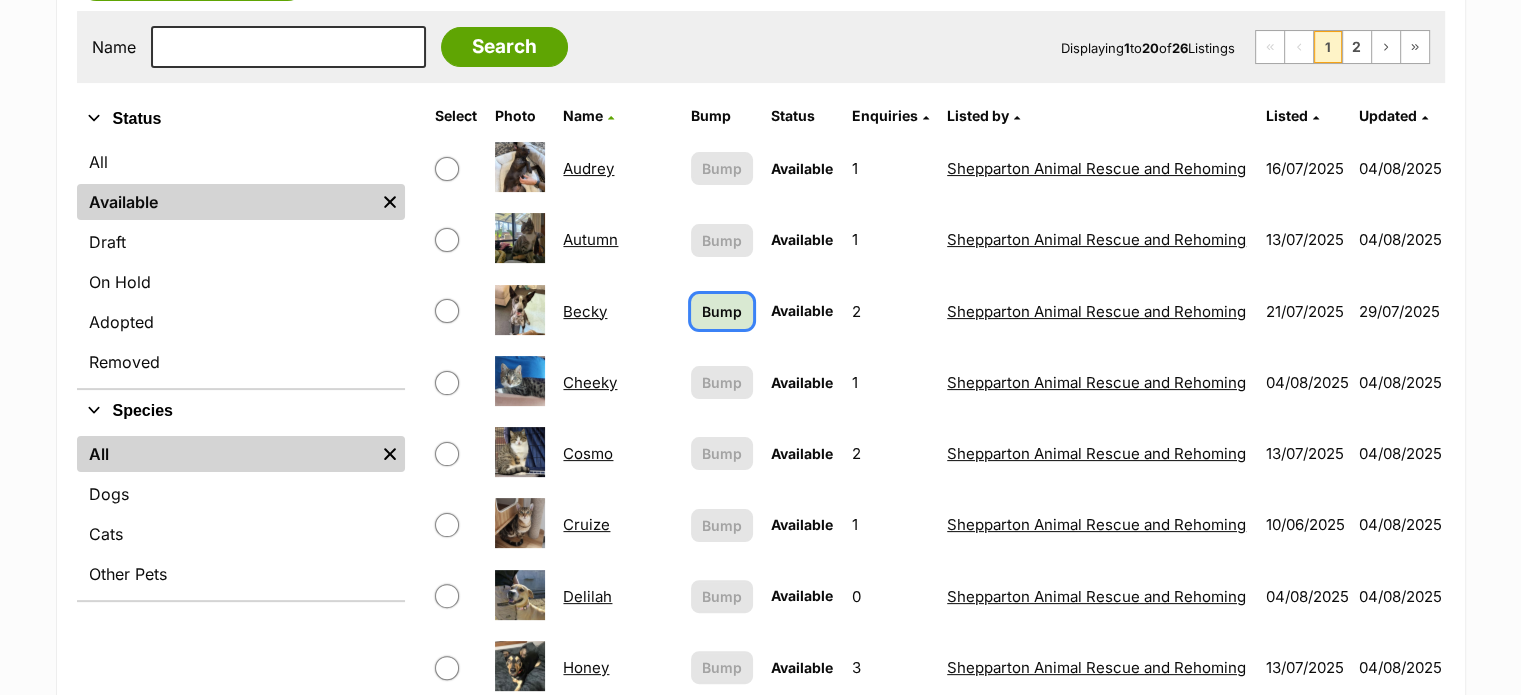 click on "Bump" at bounding box center [722, 311] 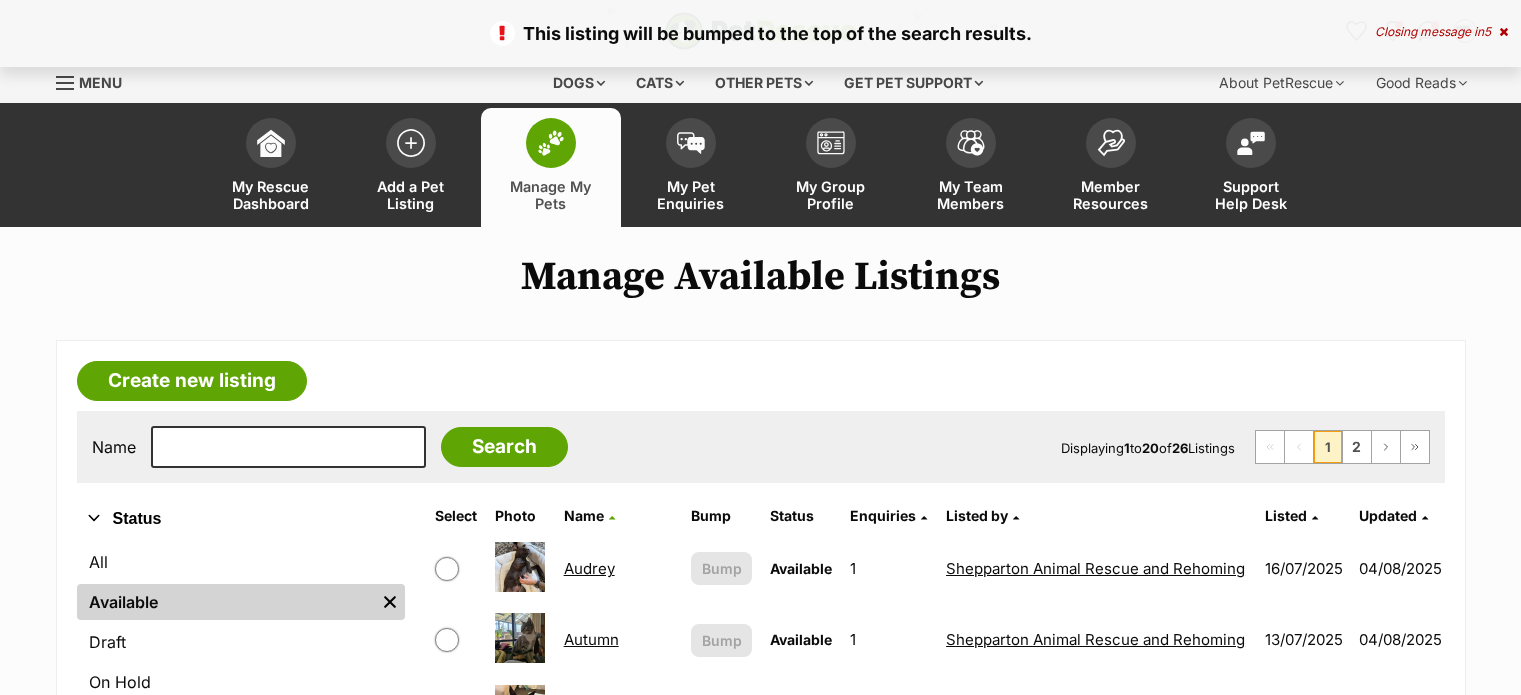 scroll, scrollTop: 0, scrollLeft: 0, axis: both 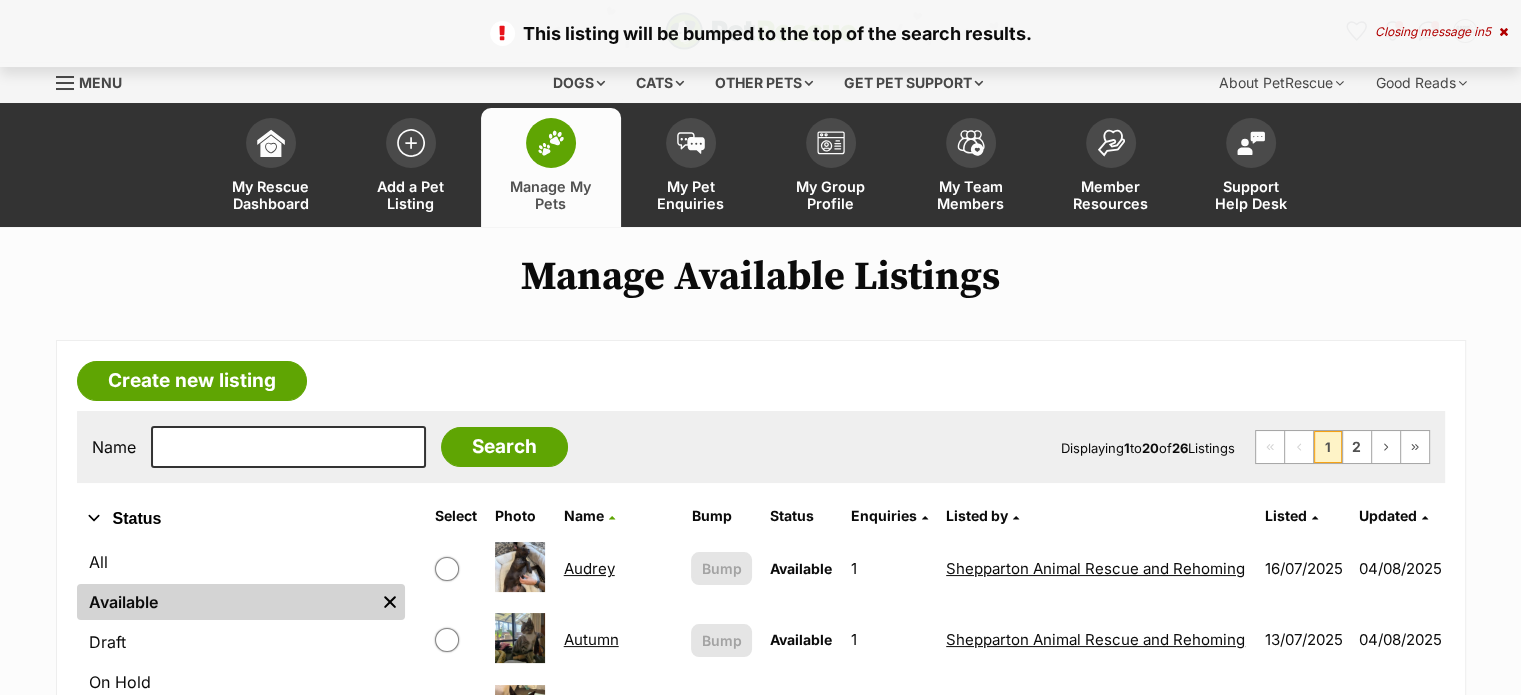 click on "Audrey" at bounding box center [589, 568] 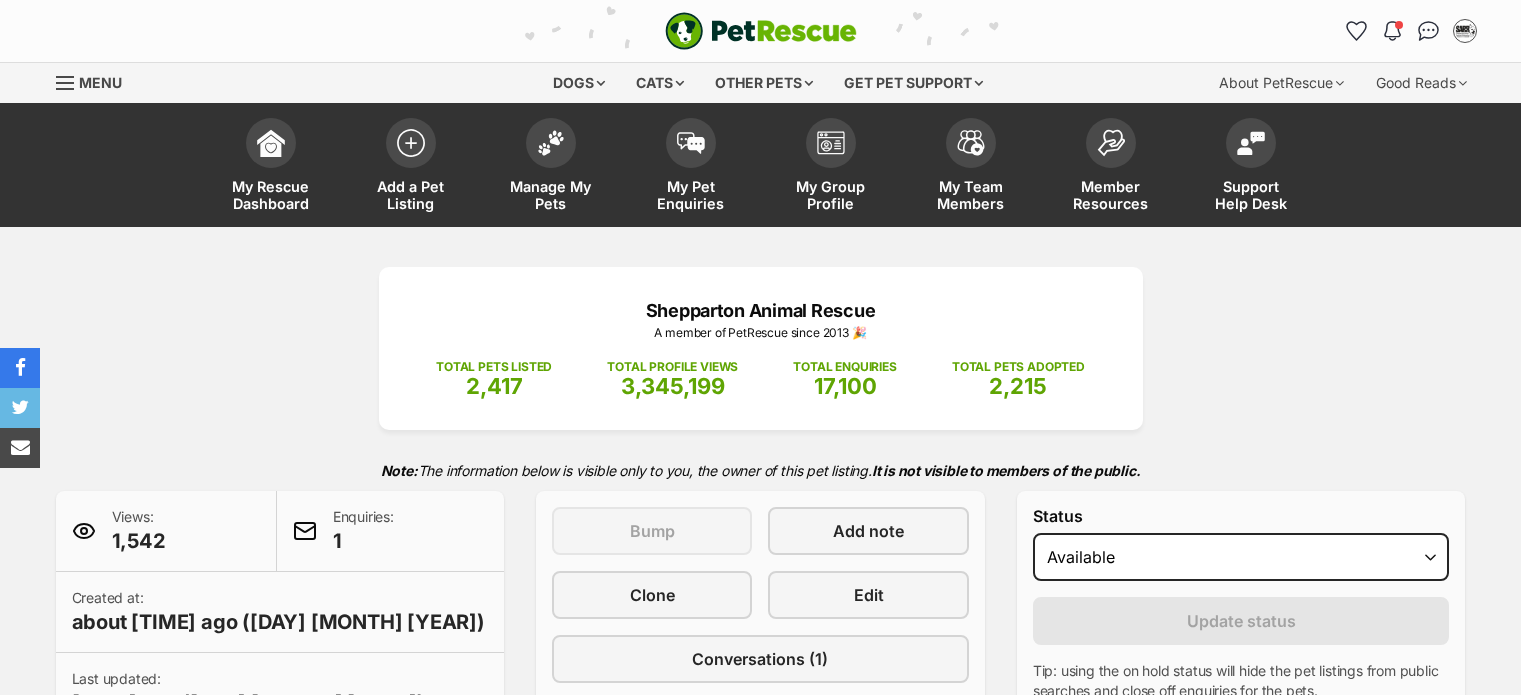 scroll, scrollTop: 7, scrollLeft: 0, axis: vertical 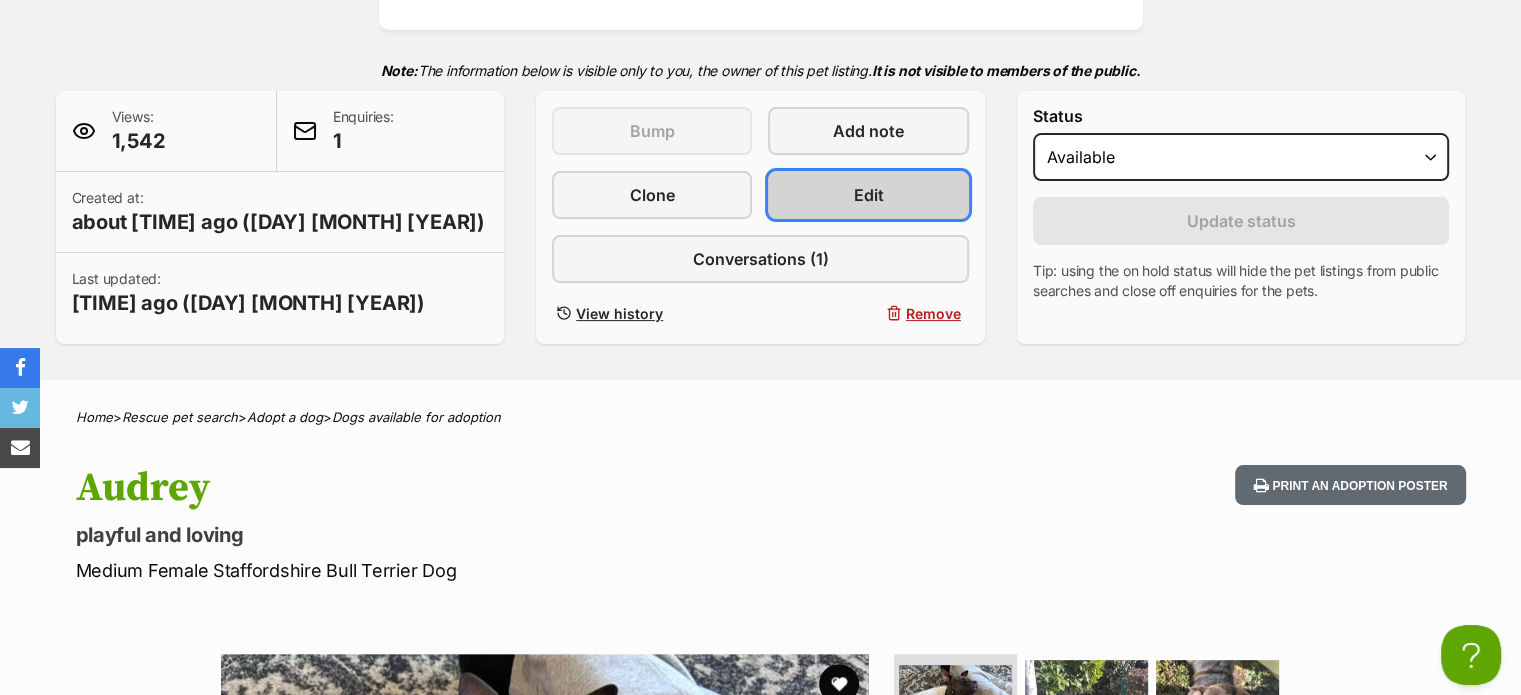 click on "Edit" at bounding box center [868, 195] 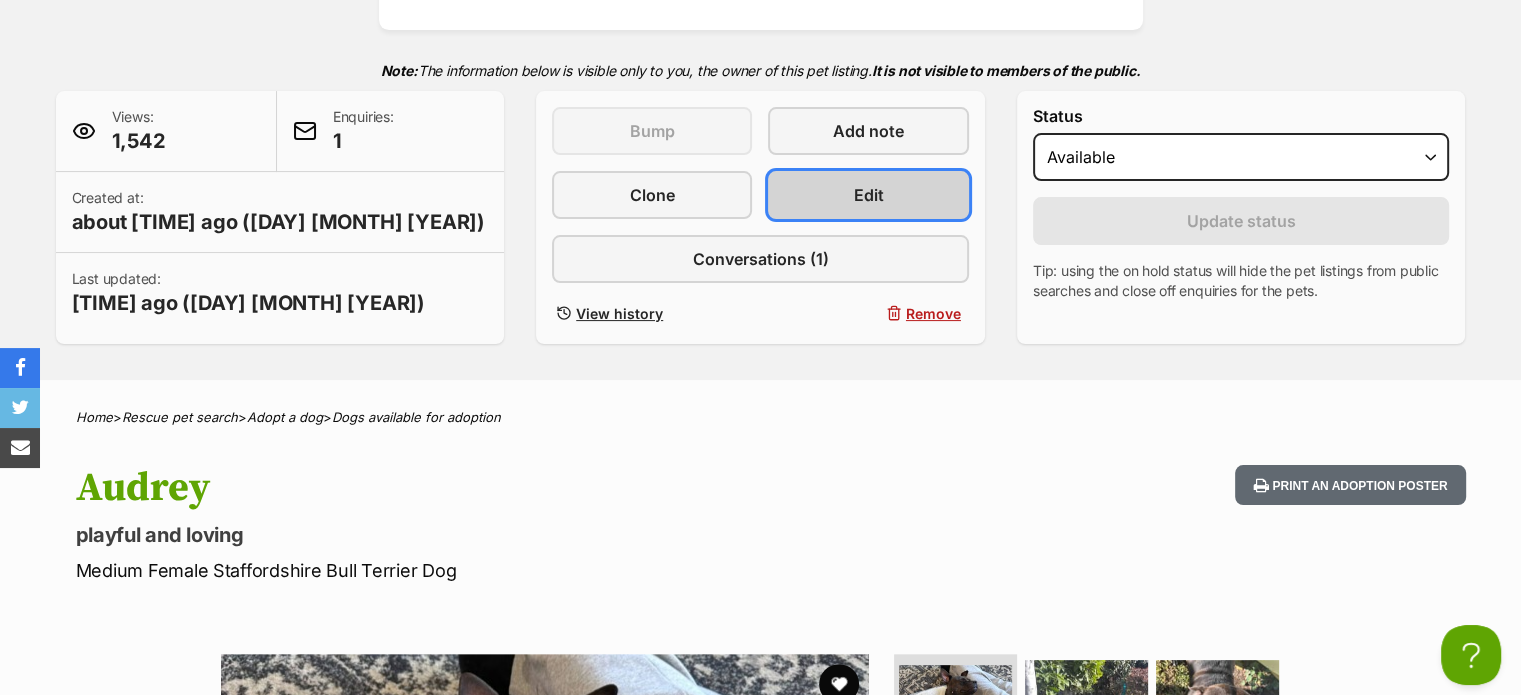 scroll, scrollTop: 0, scrollLeft: 0, axis: both 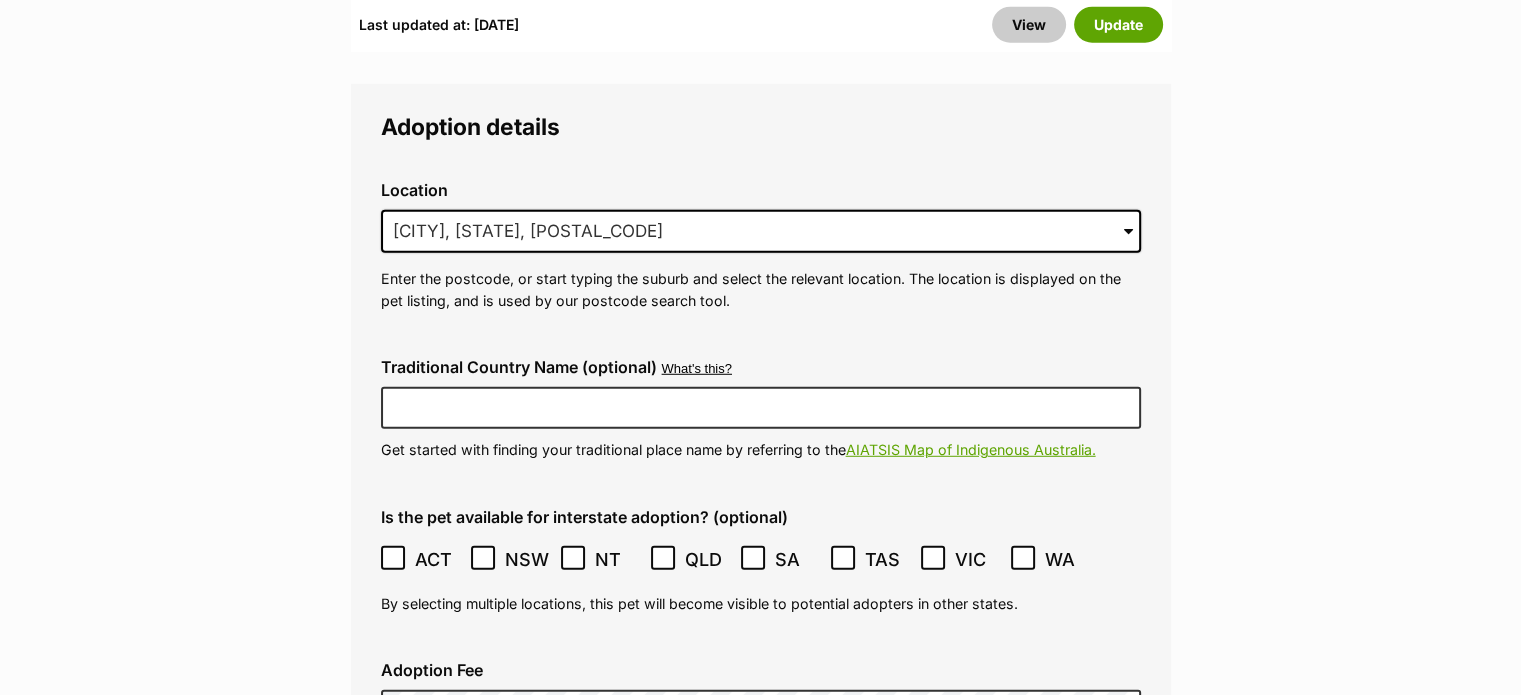 click 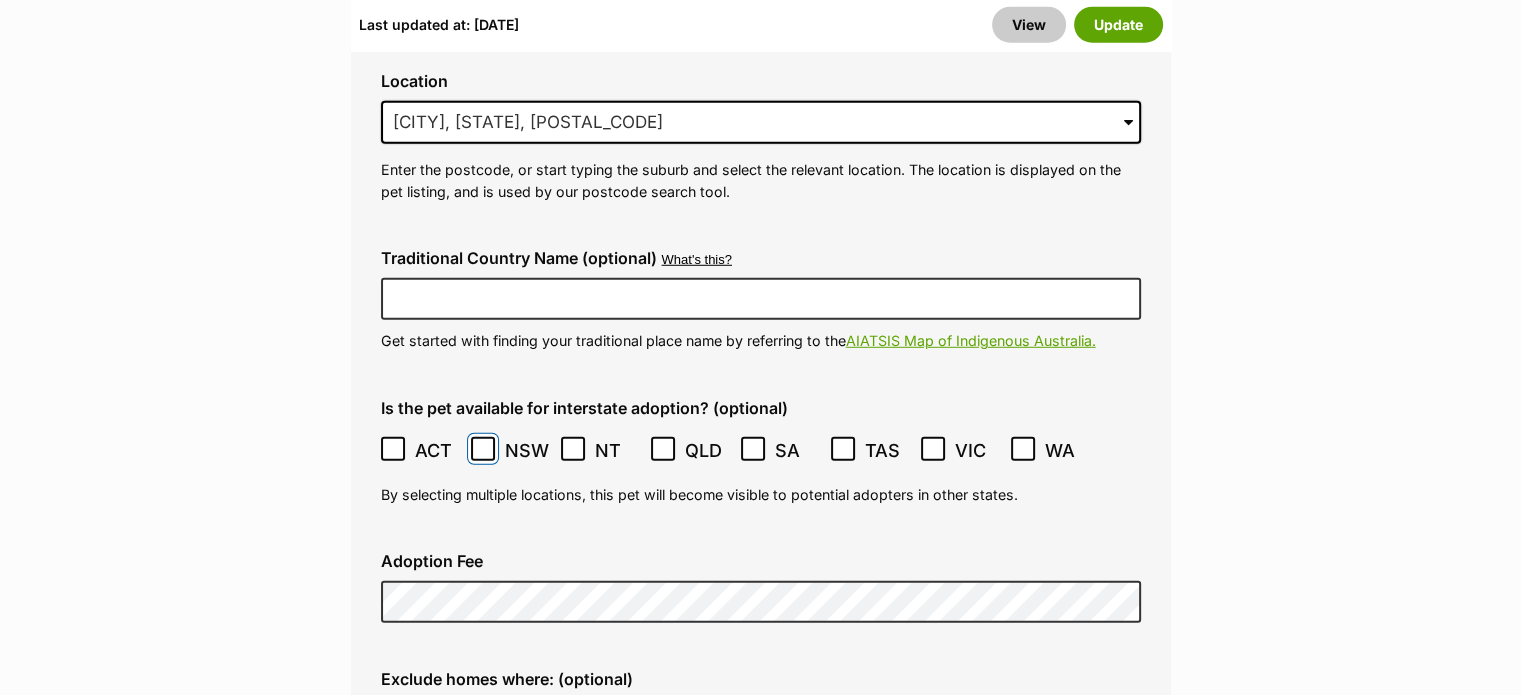 scroll, scrollTop: 5900, scrollLeft: 0, axis: vertical 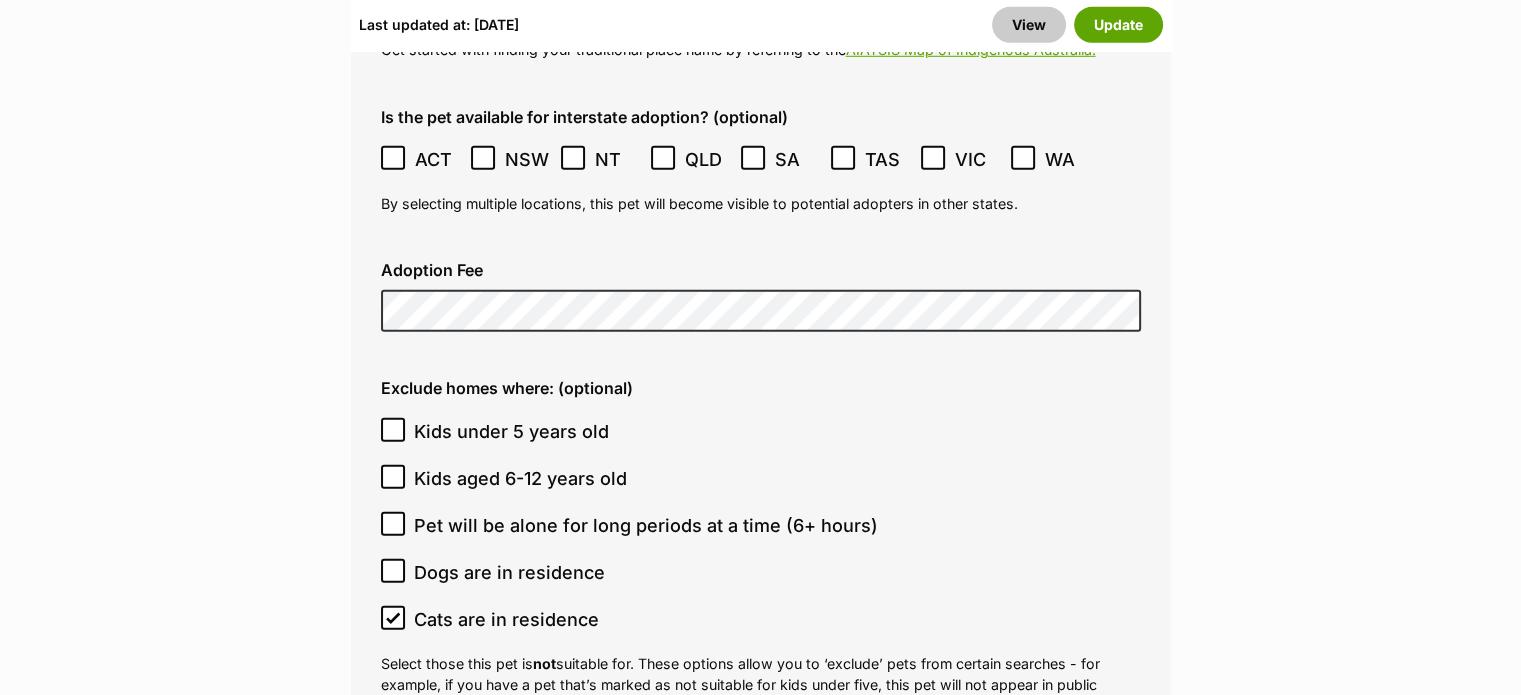 click 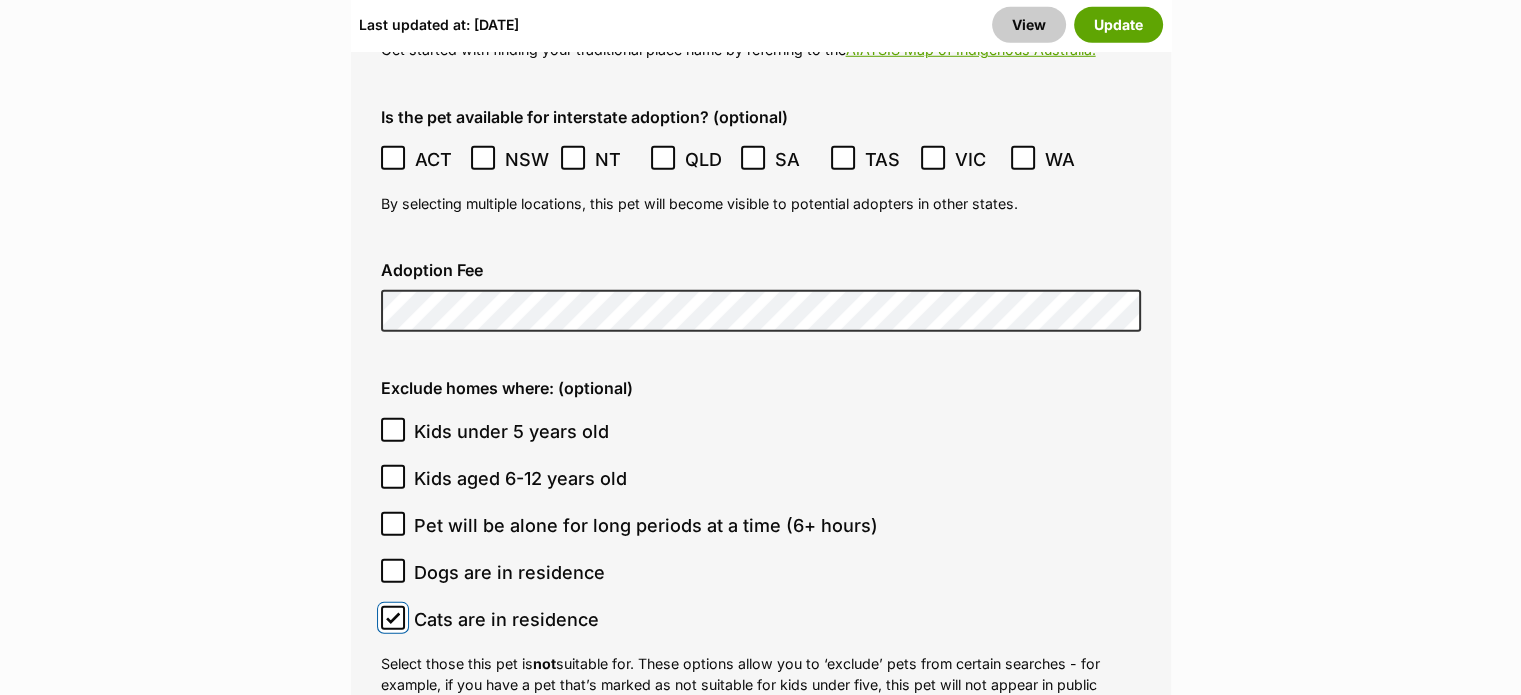 click on "Cats are in residence" at bounding box center [393, 618] 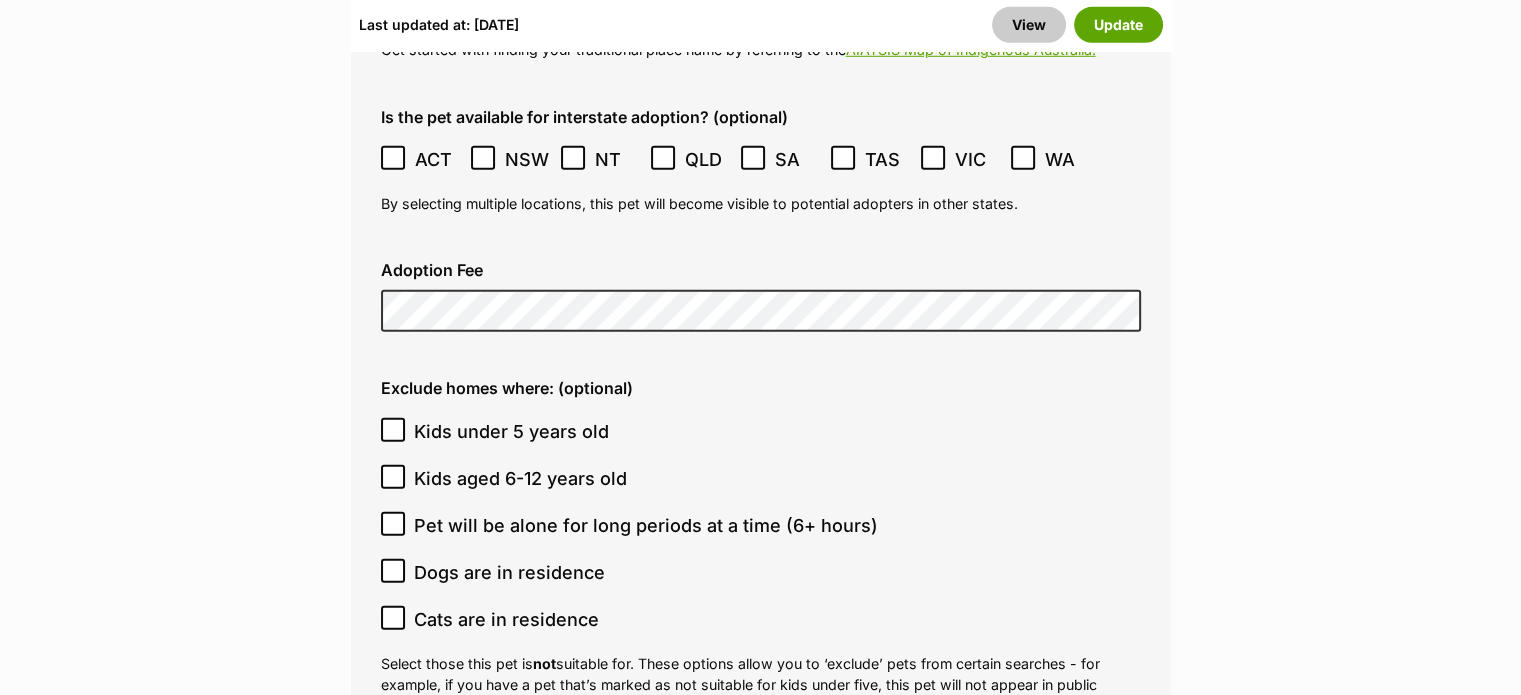 click 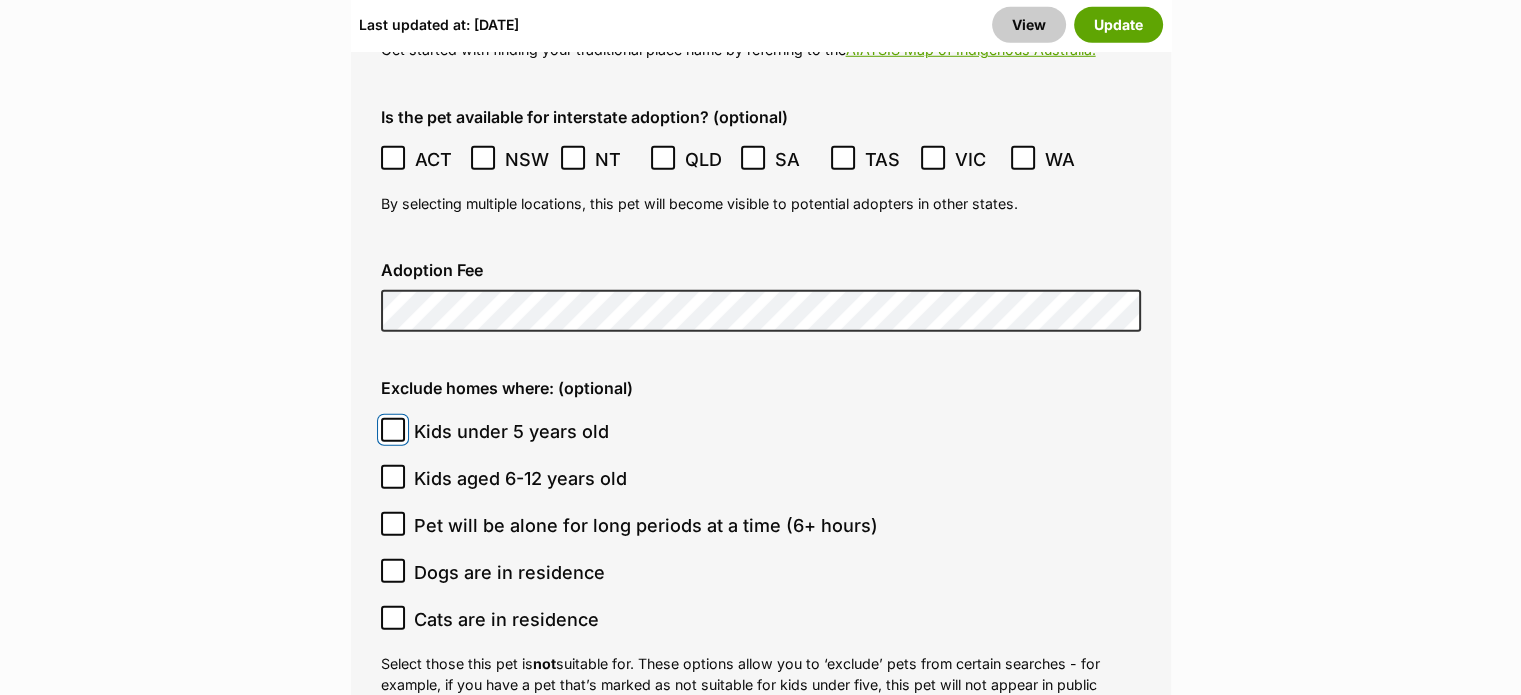 click on "Kids under 5 years old" at bounding box center [393, 430] 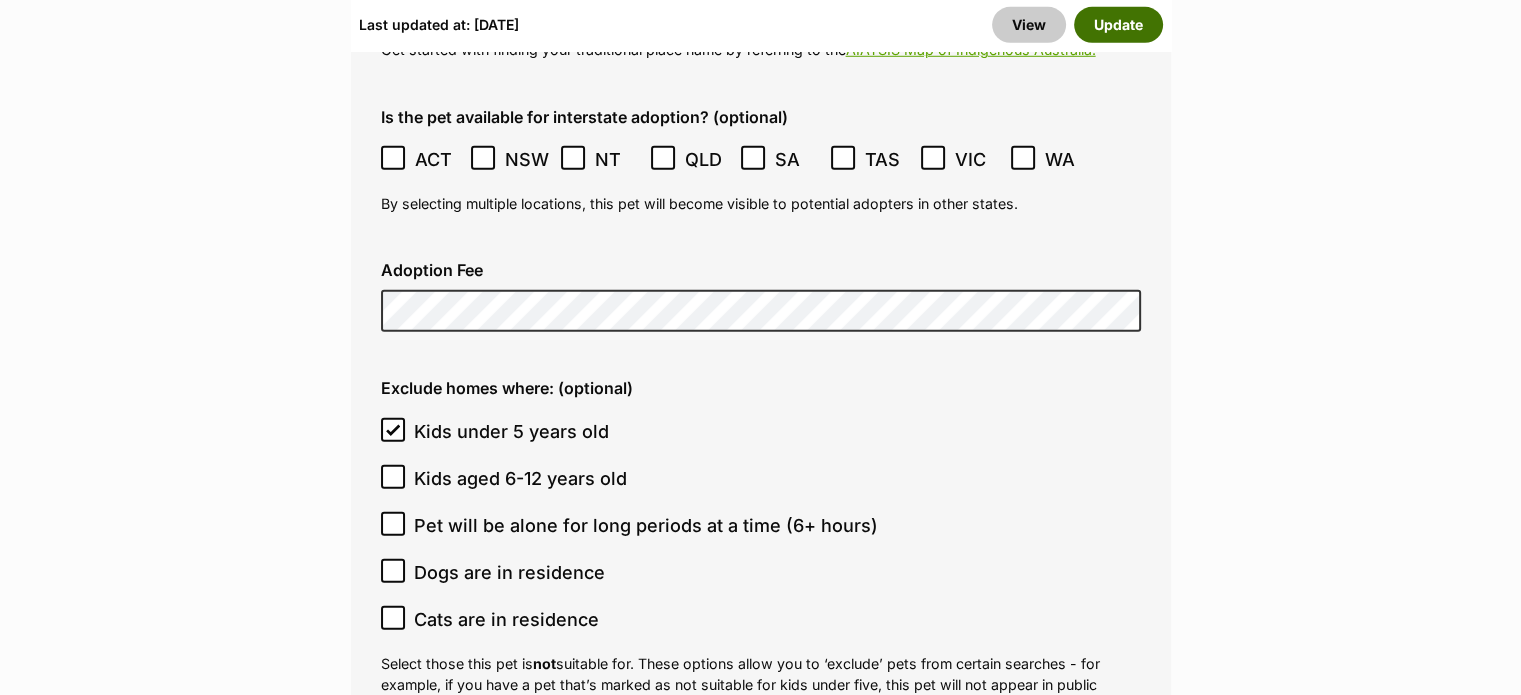 click on "Update" at bounding box center [1118, 25] 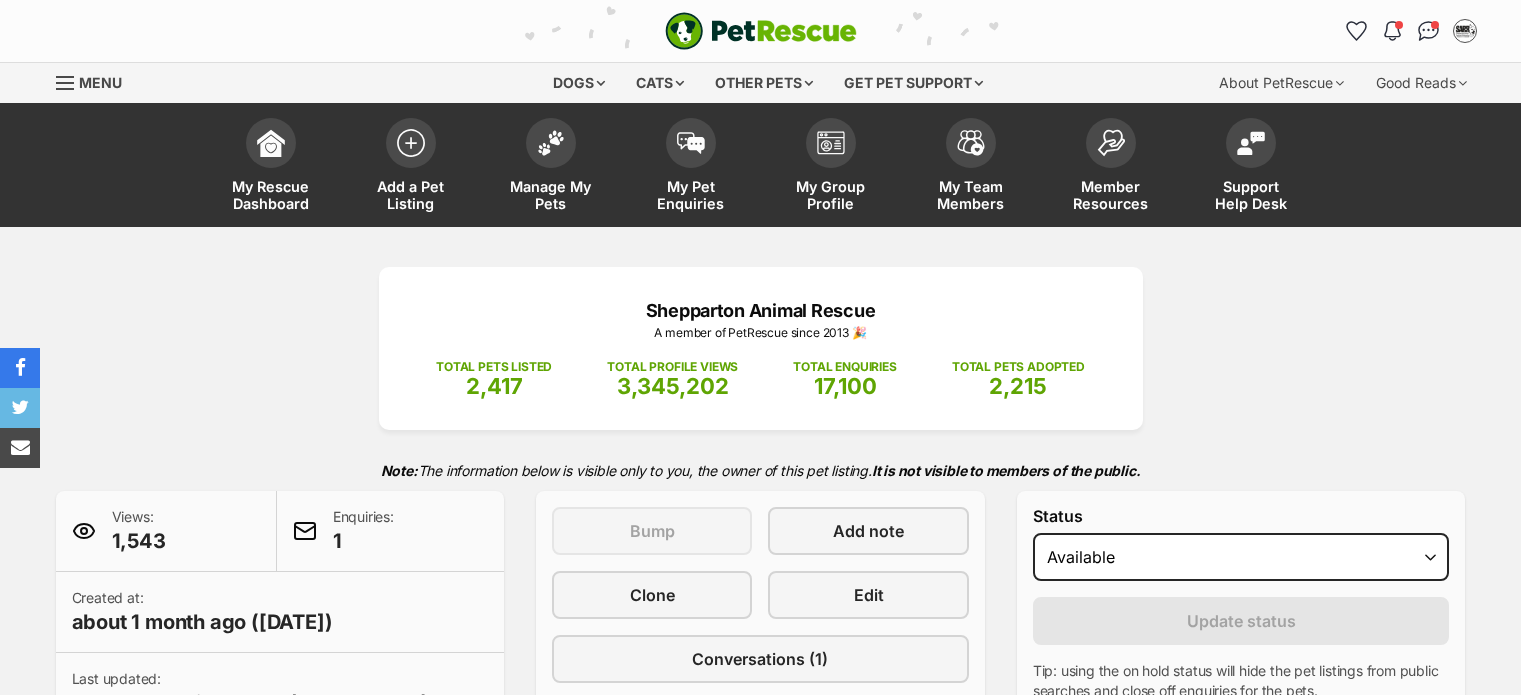 scroll, scrollTop: 0, scrollLeft: 0, axis: both 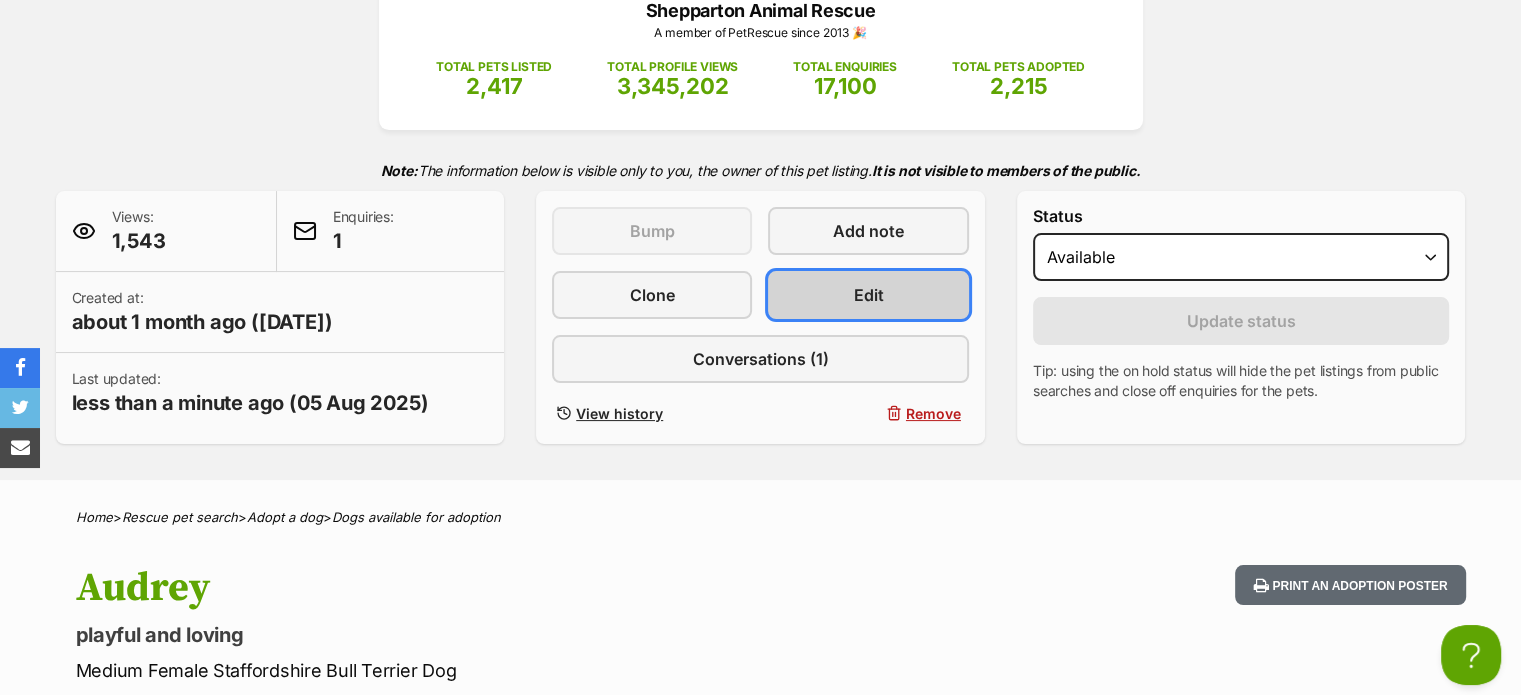 click on "Edit" at bounding box center (868, 295) 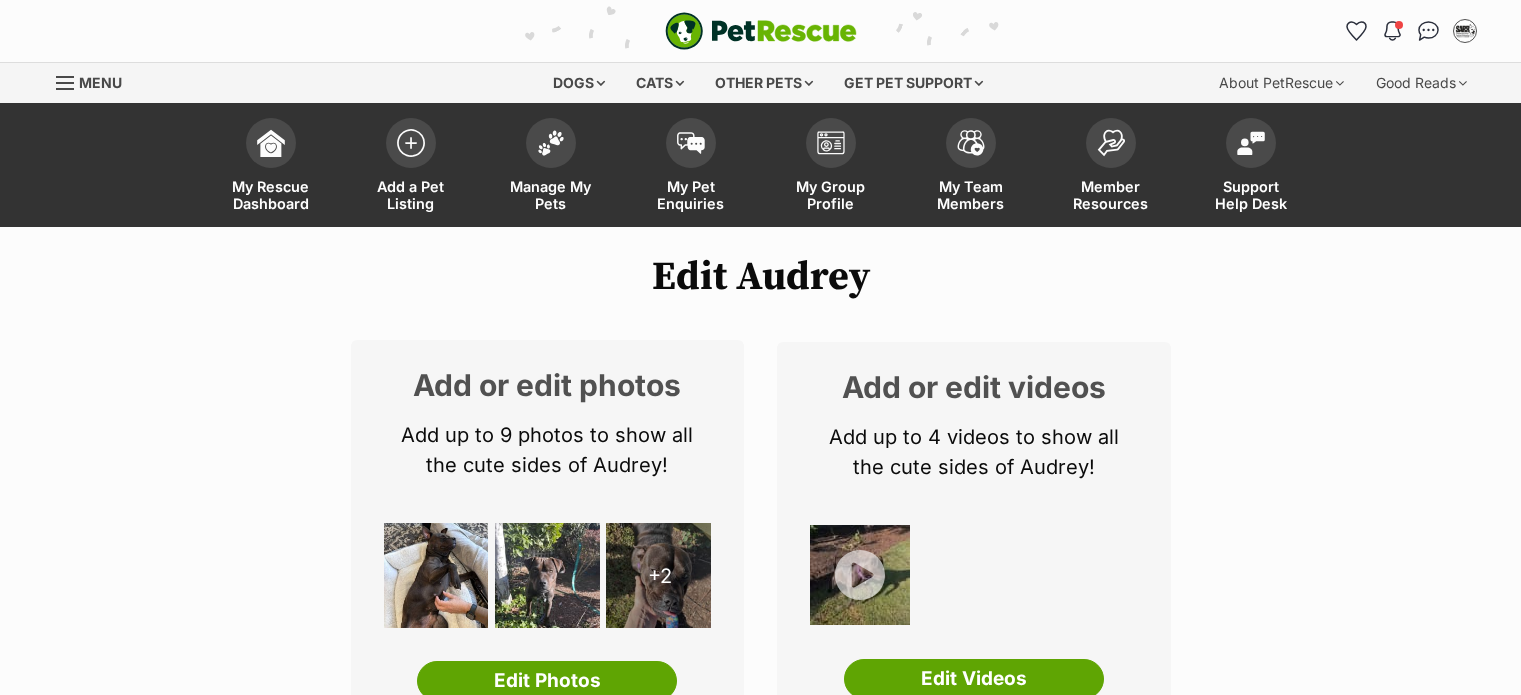 scroll, scrollTop: 0, scrollLeft: 0, axis: both 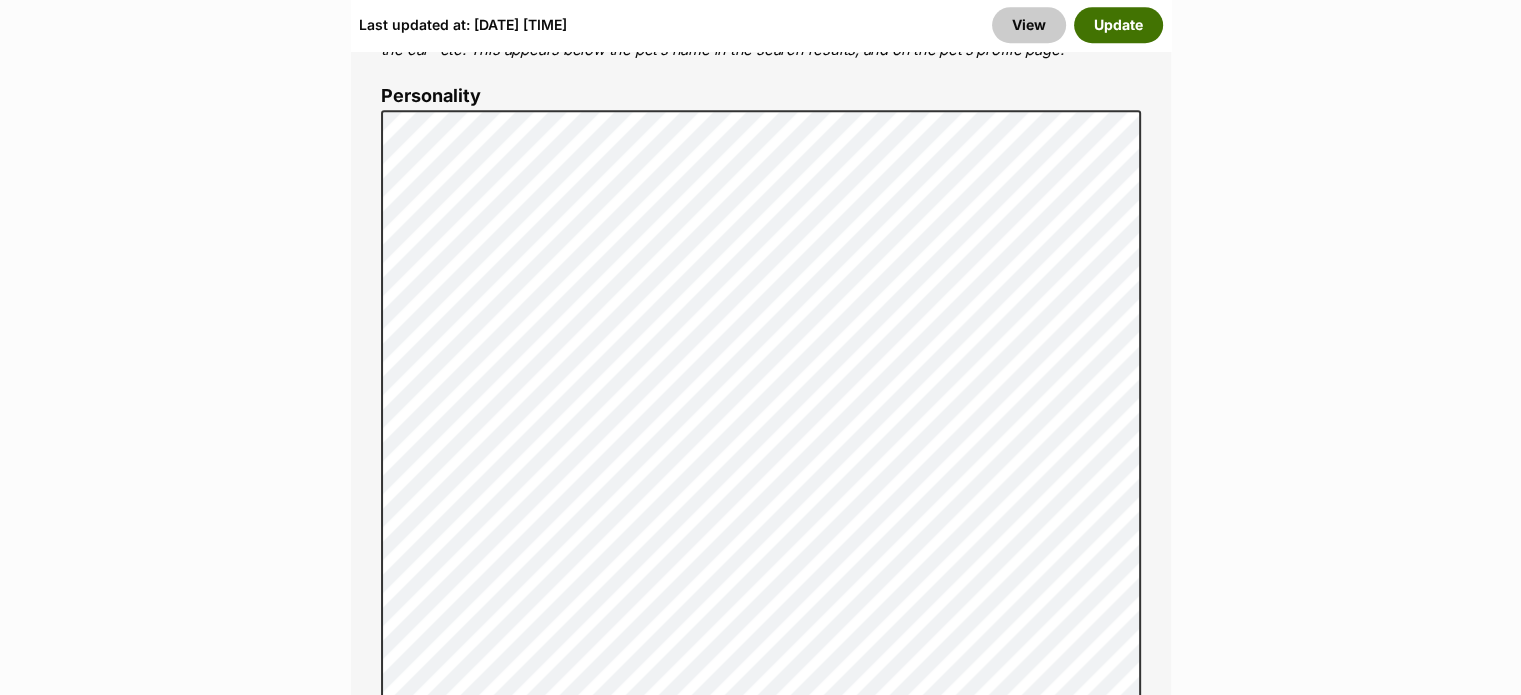 click on "Update" at bounding box center [1118, 25] 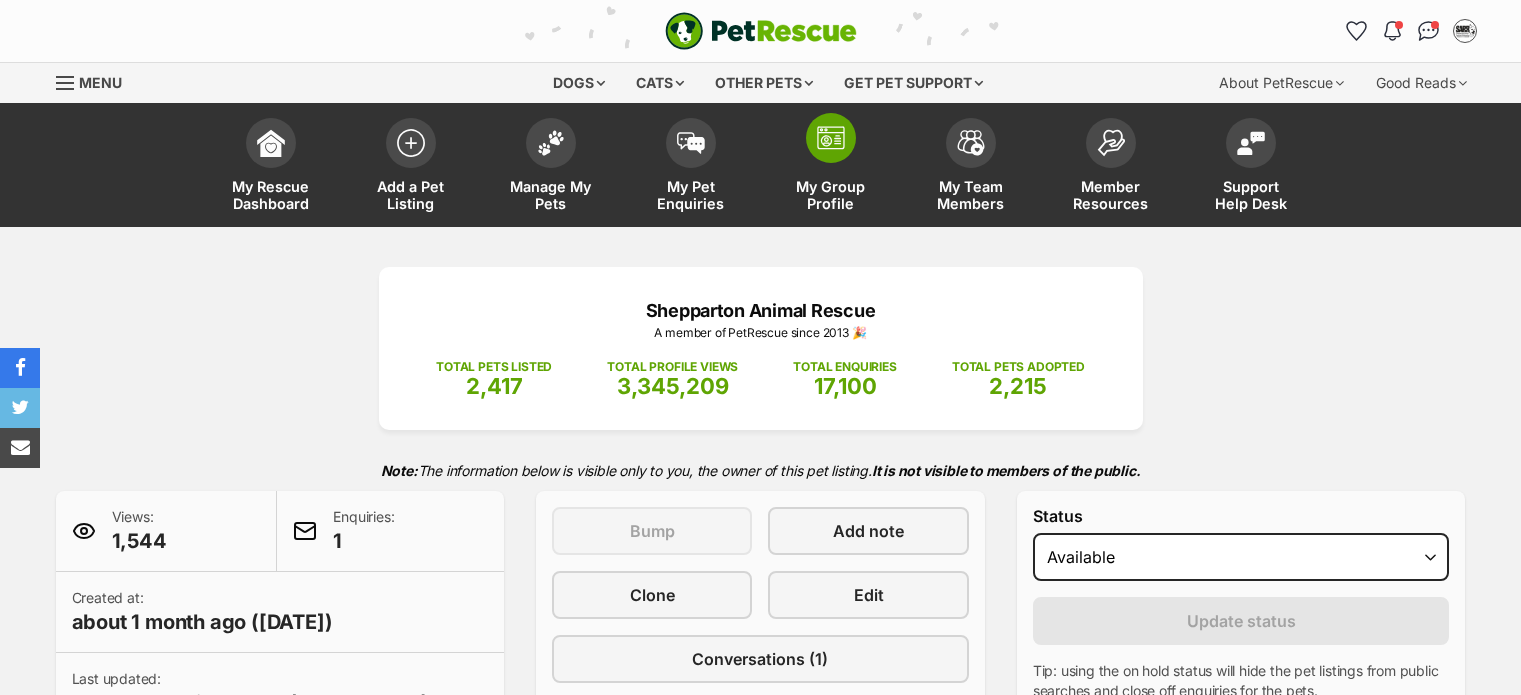 scroll, scrollTop: 0, scrollLeft: 0, axis: both 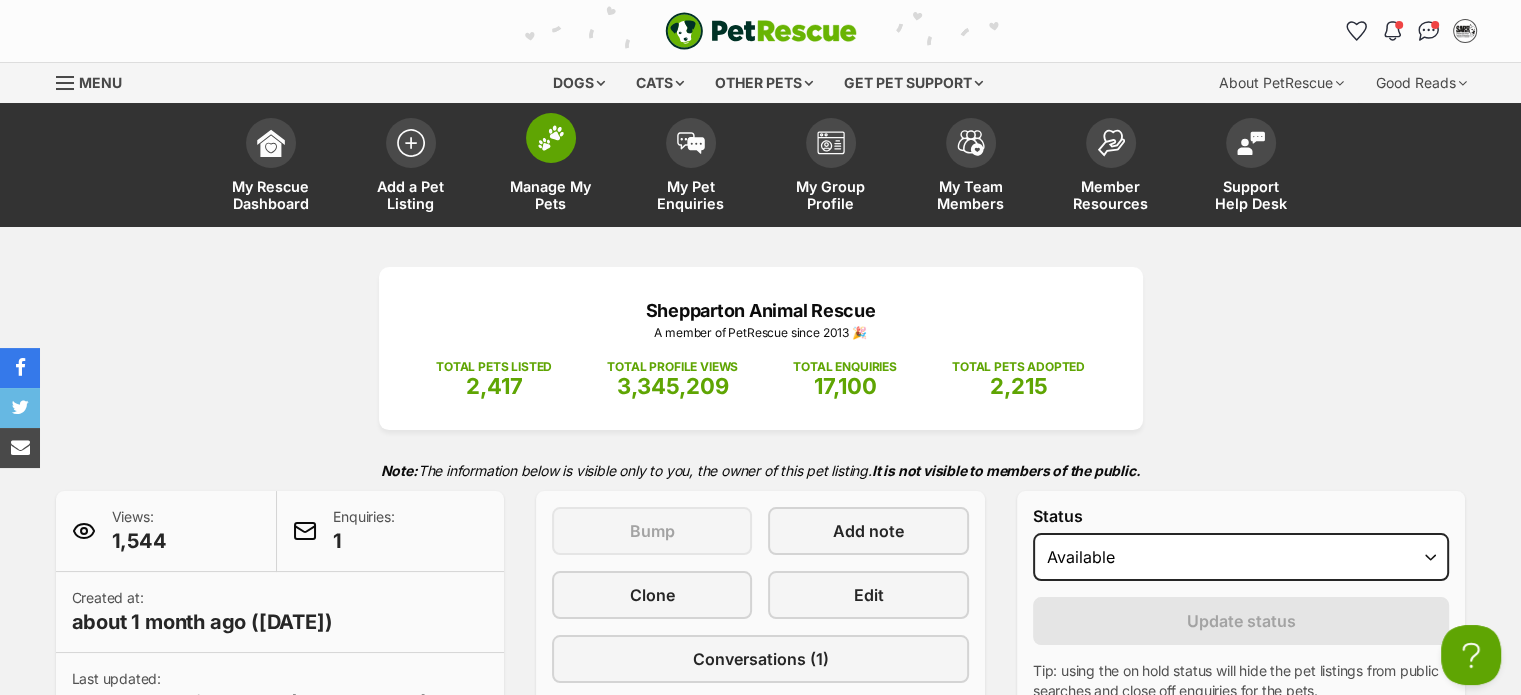 click on "Manage My Pets" at bounding box center [551, 167] 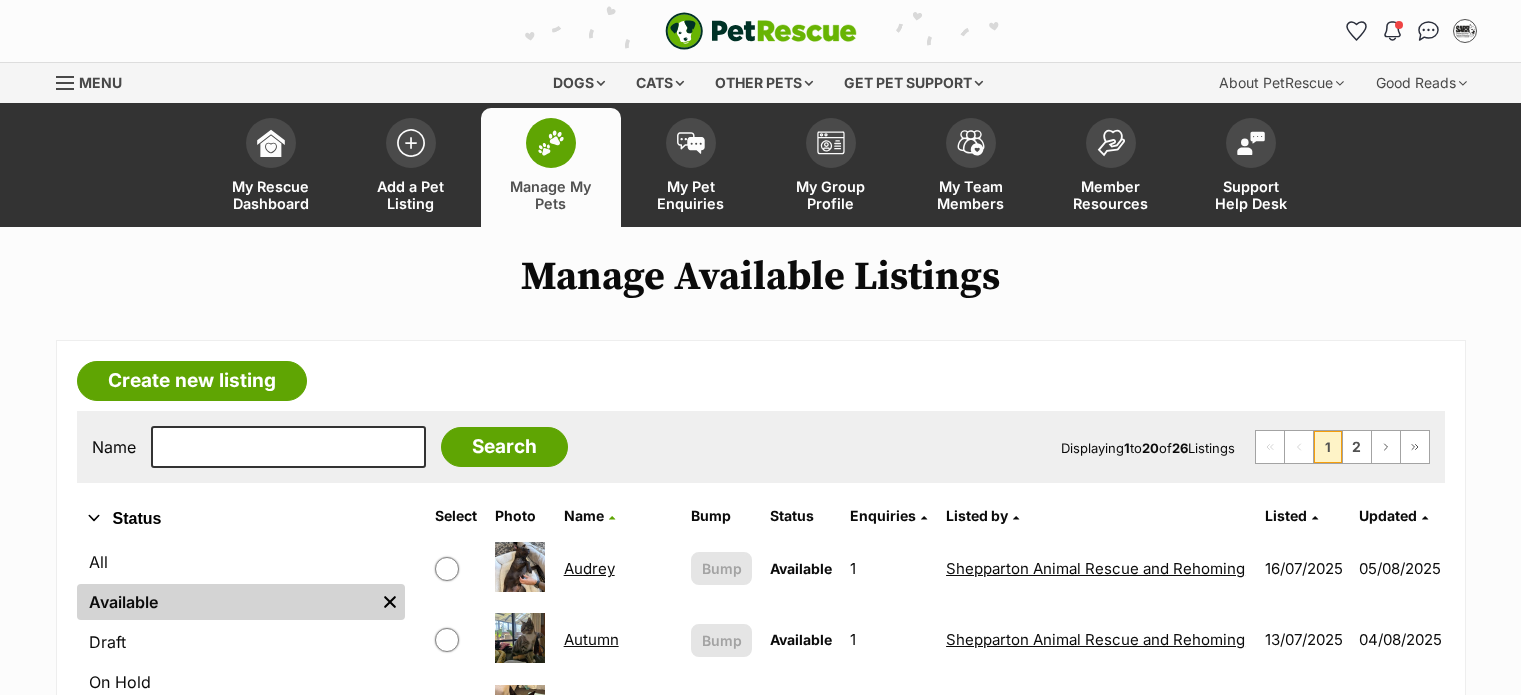 scroll, scrollTop: 0, scrollLeft: 0, axis: both 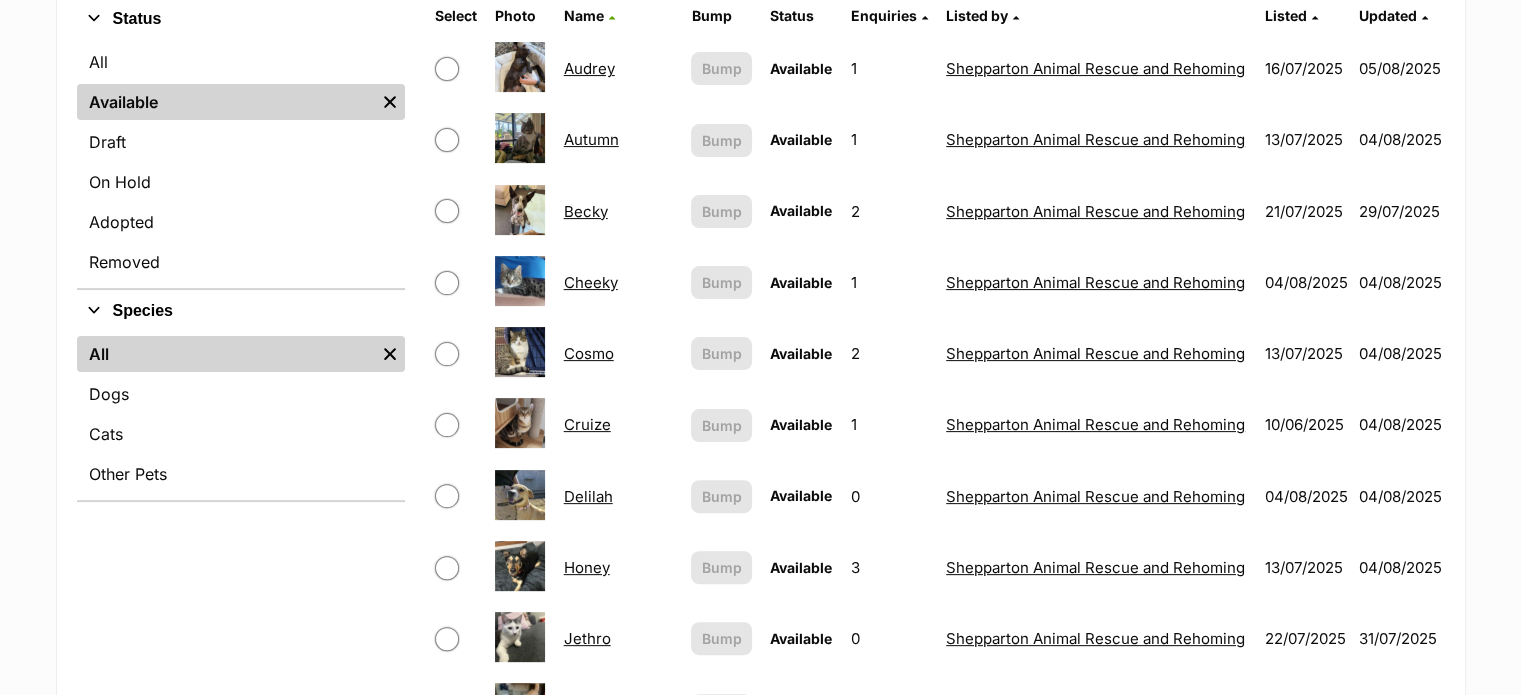 click at bounding box center [447, 283] 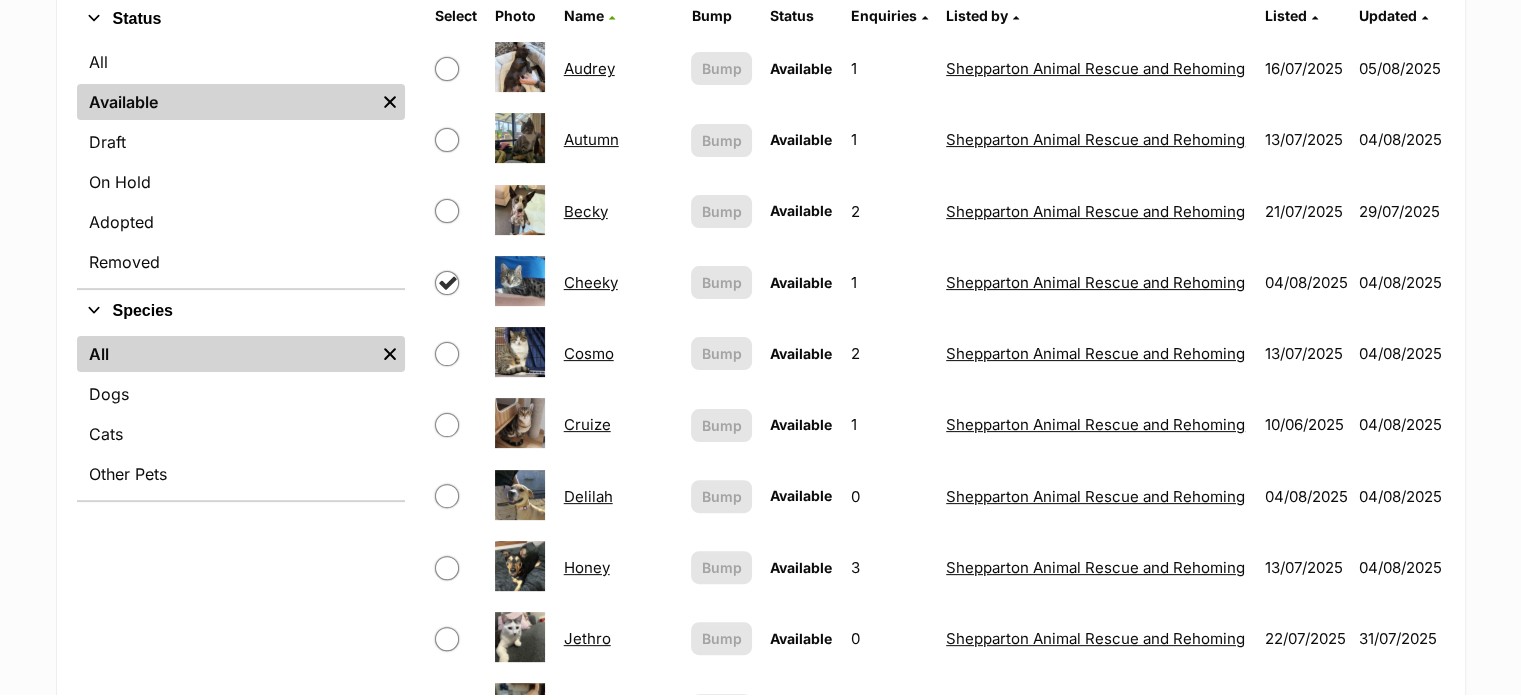 checkbox on "true" 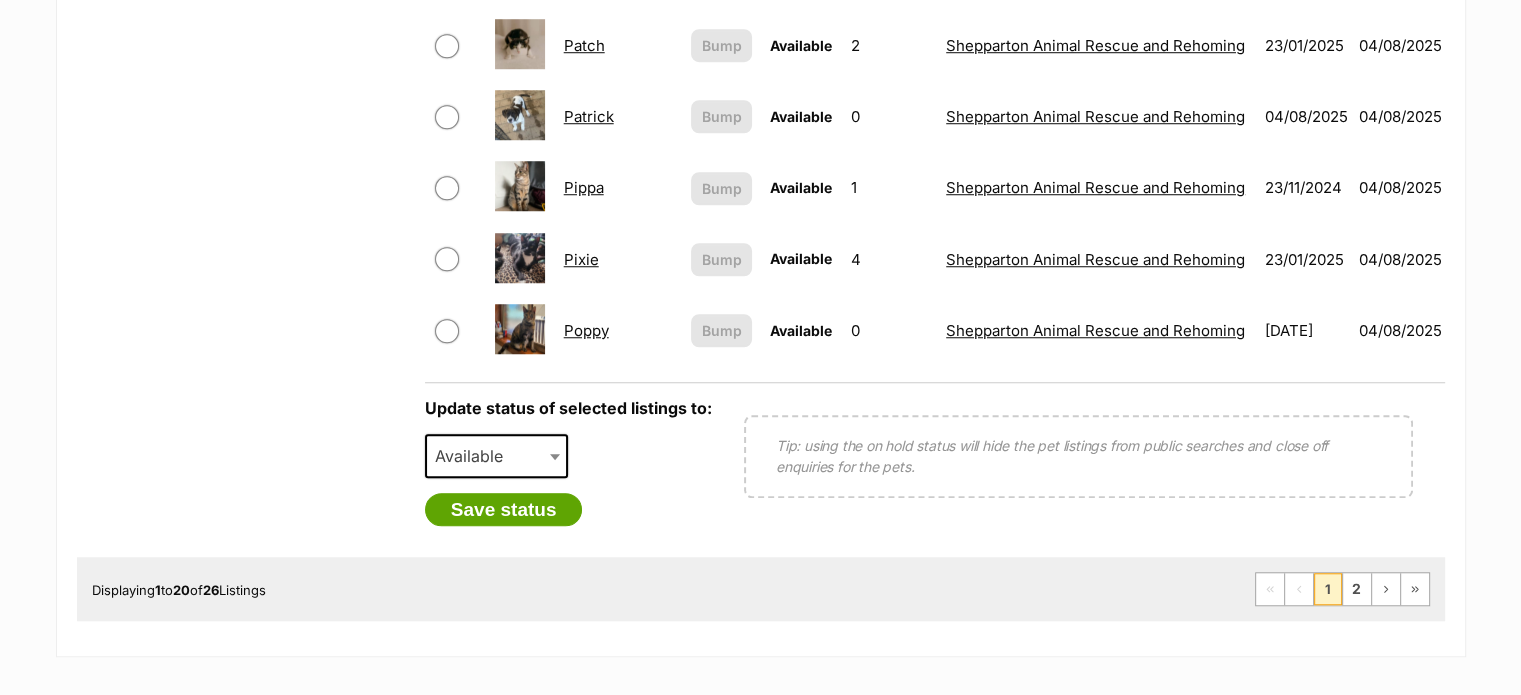 scroll, scrollTop: 1600, scrollLeft: 0, axis: vertical 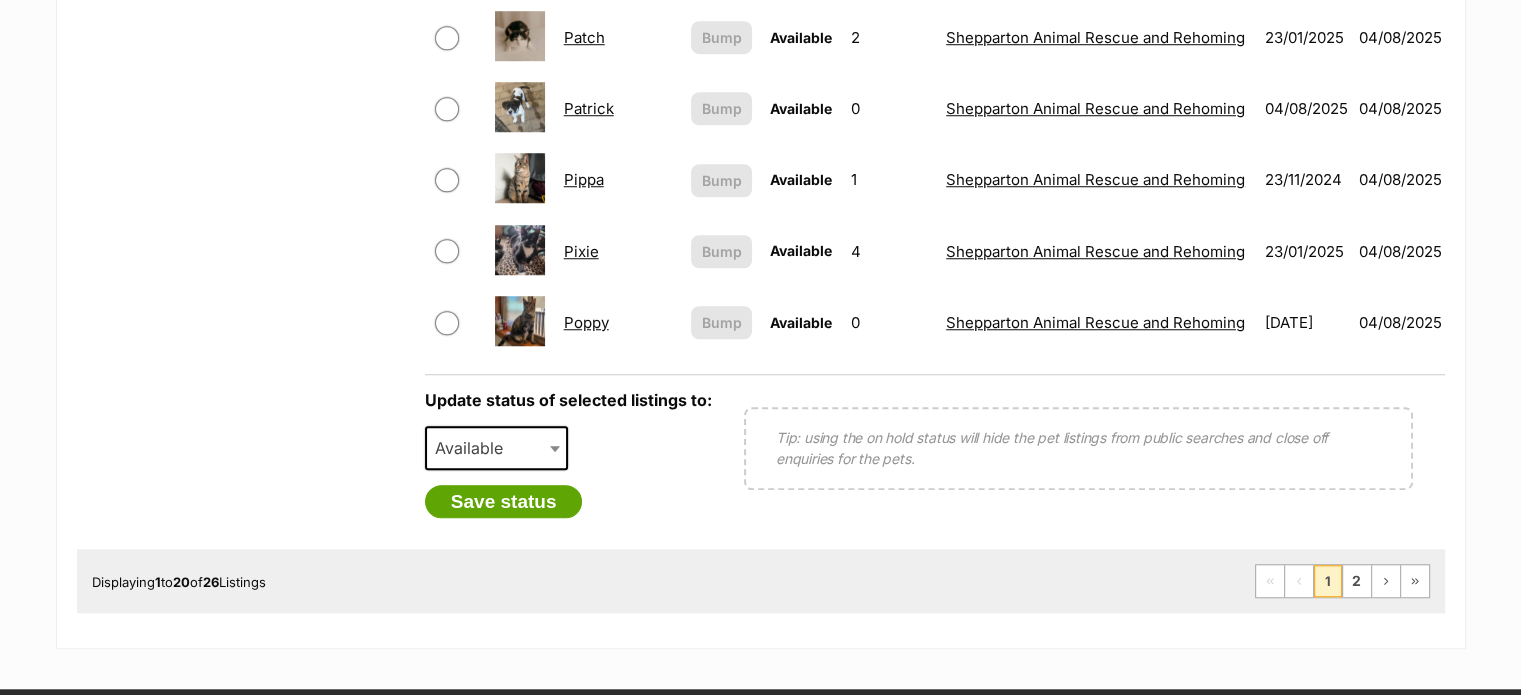 click on "Available" at bounding box center [497, 448] 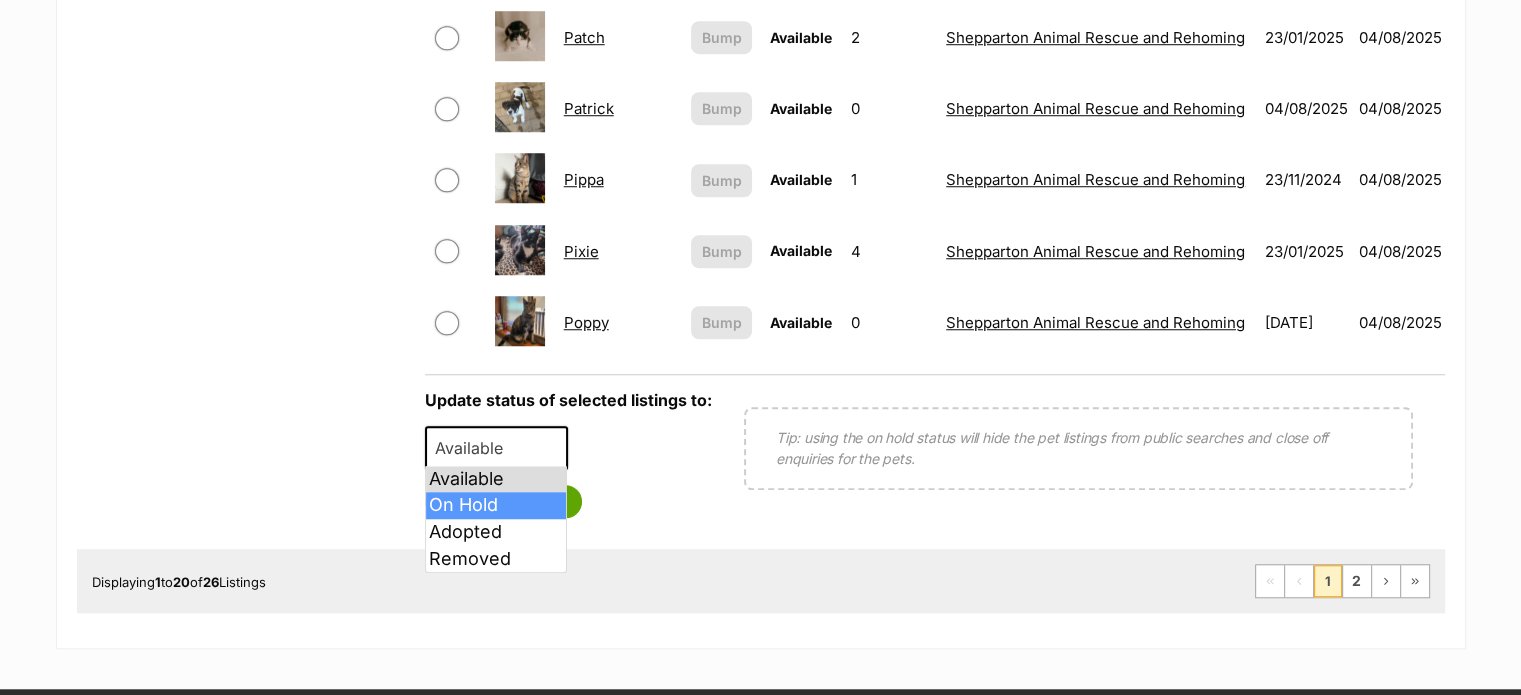 select on "on_hold" 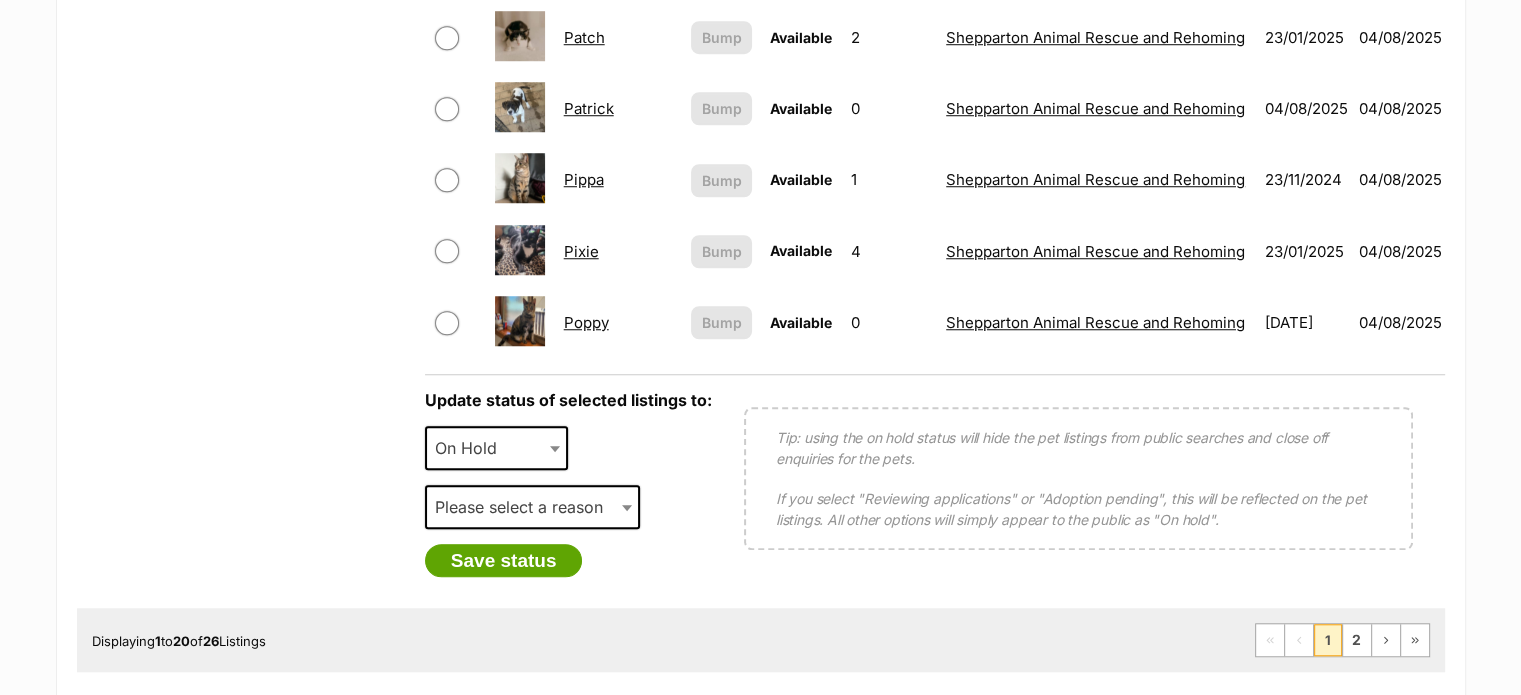 click on "Please select a reason" at bounding box center (525, 507) 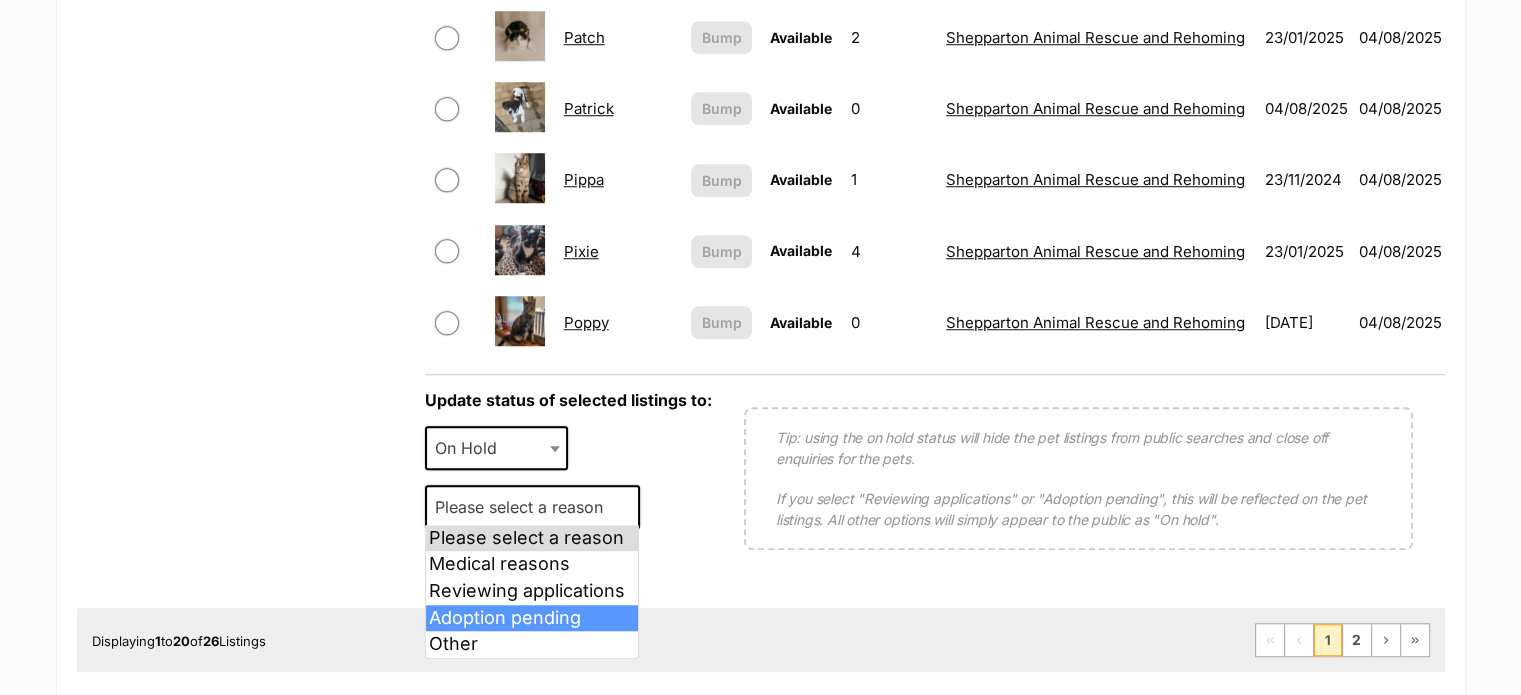 select on "adoption_pending" 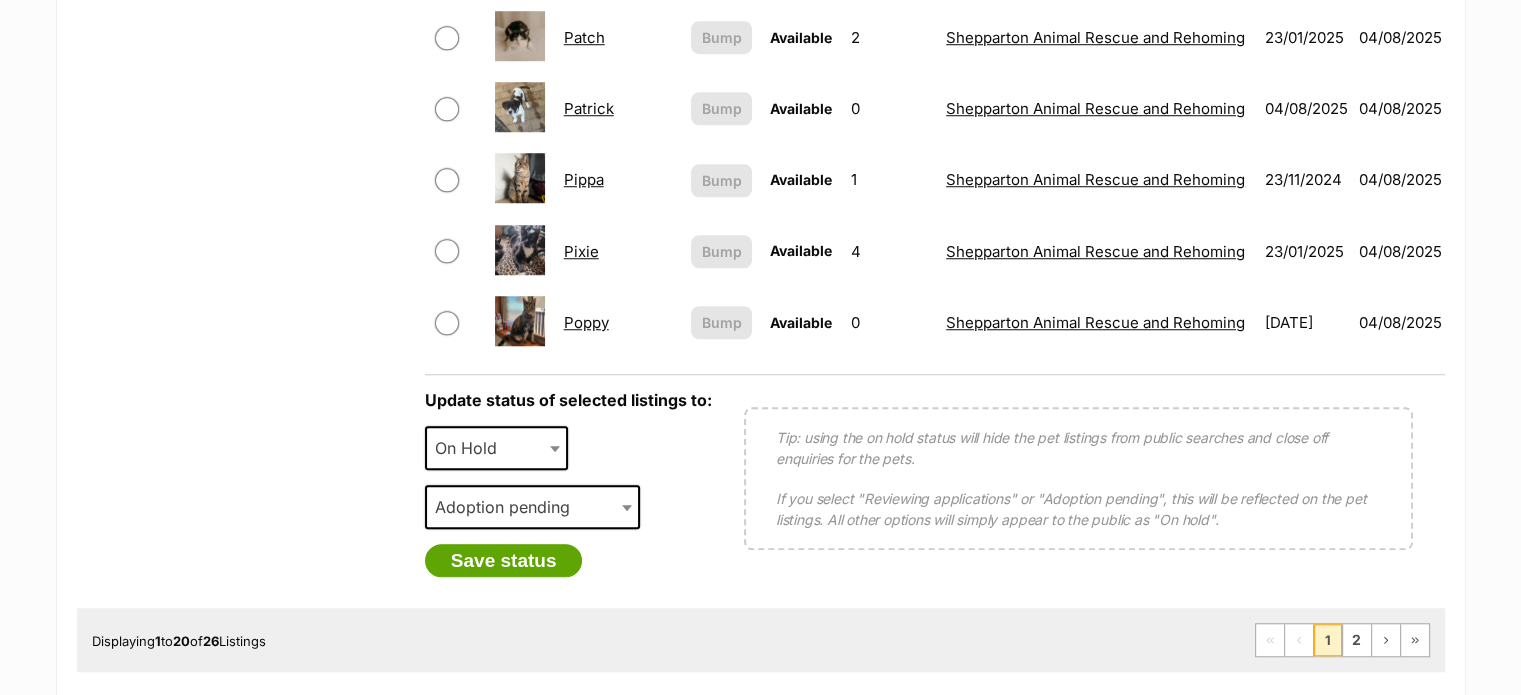 click on "Update status of selected listings to:
Available
On Hold
Adopted
Removed On Hold
Please select a reason Medical reasons
Reviewing applications
Adoption pending
Other Adoption pending
Save status
Tip: using the on hold status will hide the pet listings from public searches and close off enquiries for the pets.
If you select "Reviewing applications" or "Adoption pending", this will be reflected on the pet listings. All other options will simply appear to the public as "On hold"." at bounding box center [935, 483] 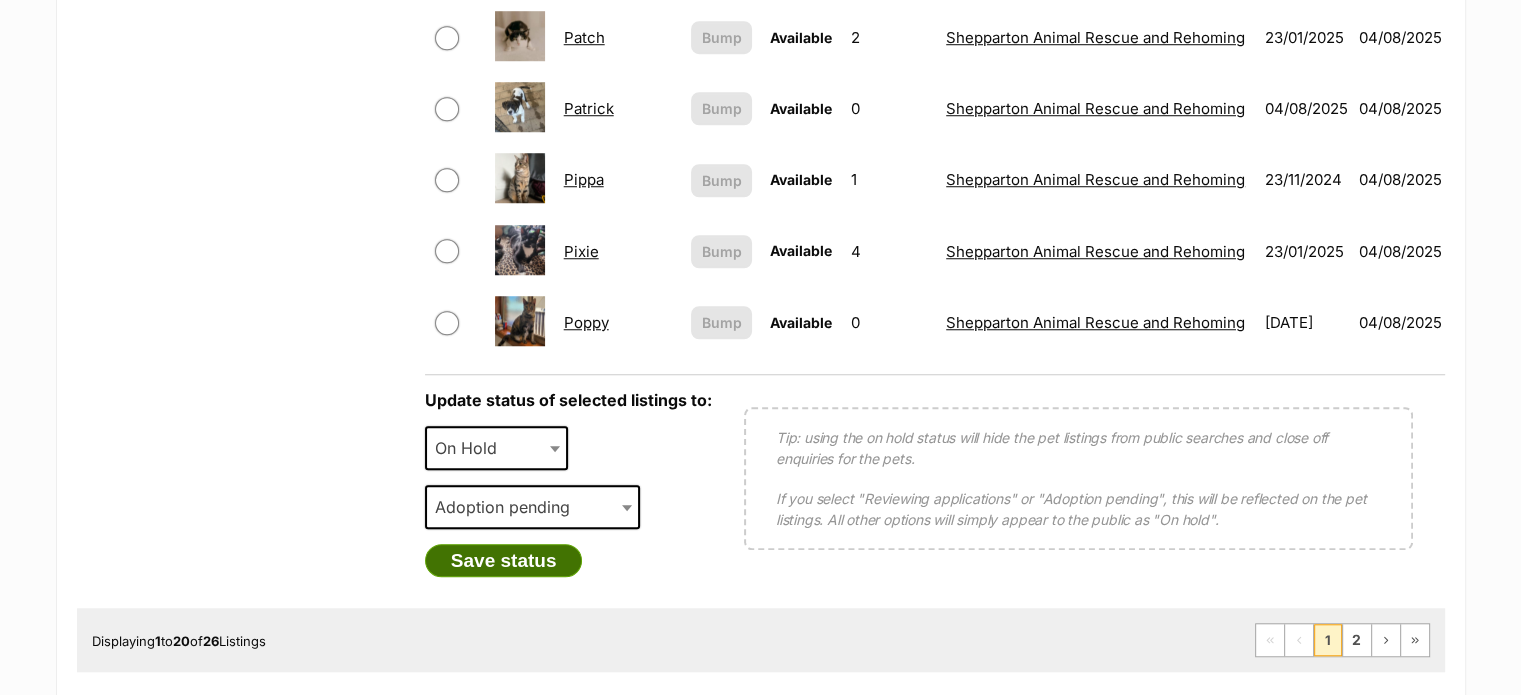 click on "Save status" at bounding box center [504, 561] 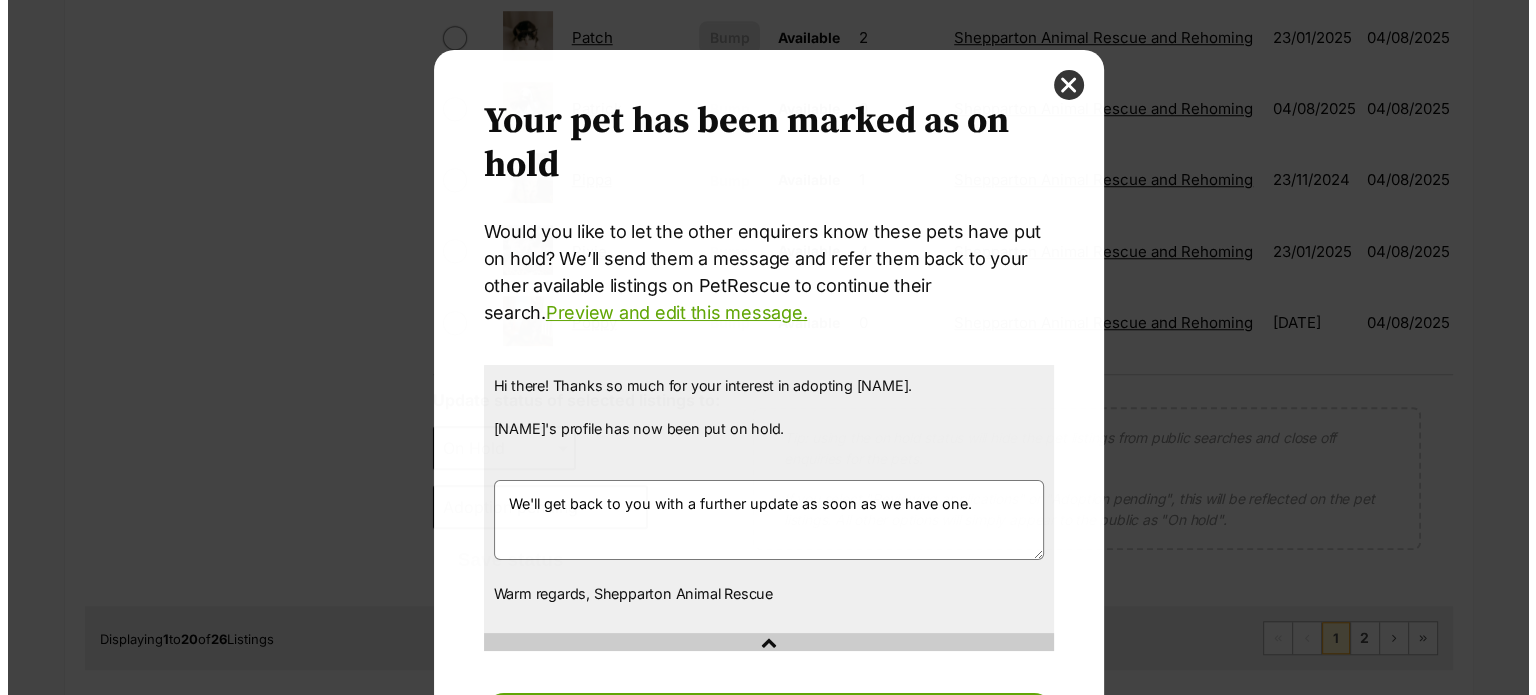 scroll, scrollTop: 0, scrollLeft: 0, axis: both 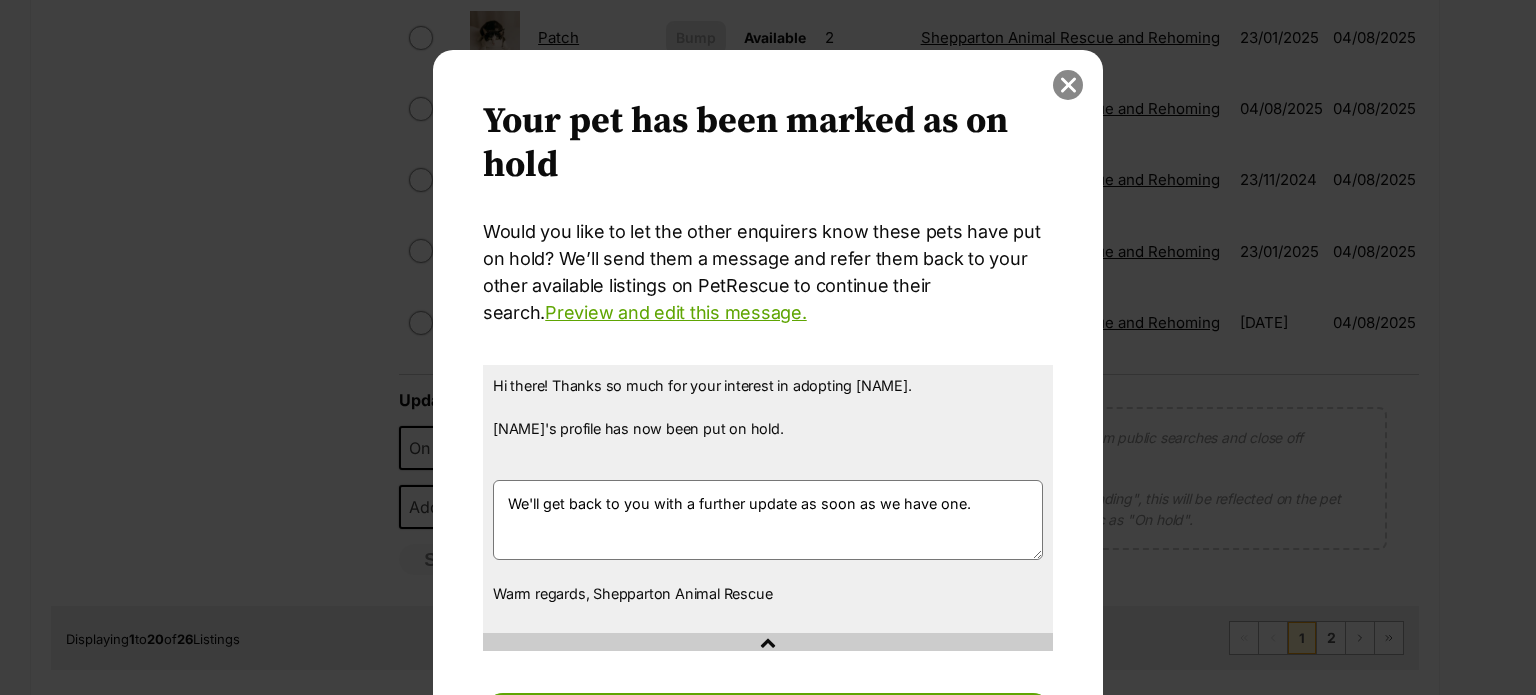 click at bounding box center [1068, 85] 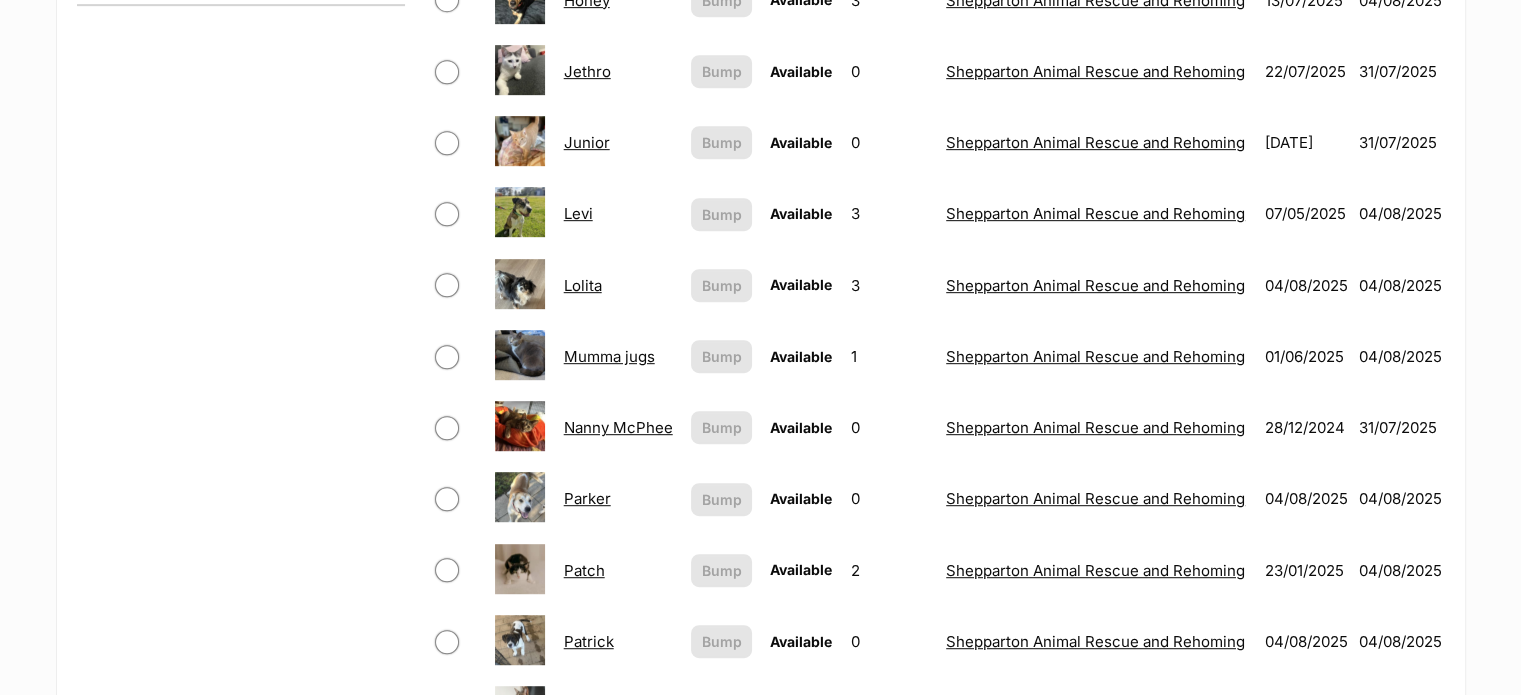 scroll, scrollTop: 900, scrollLeft: 0, axis: vertical 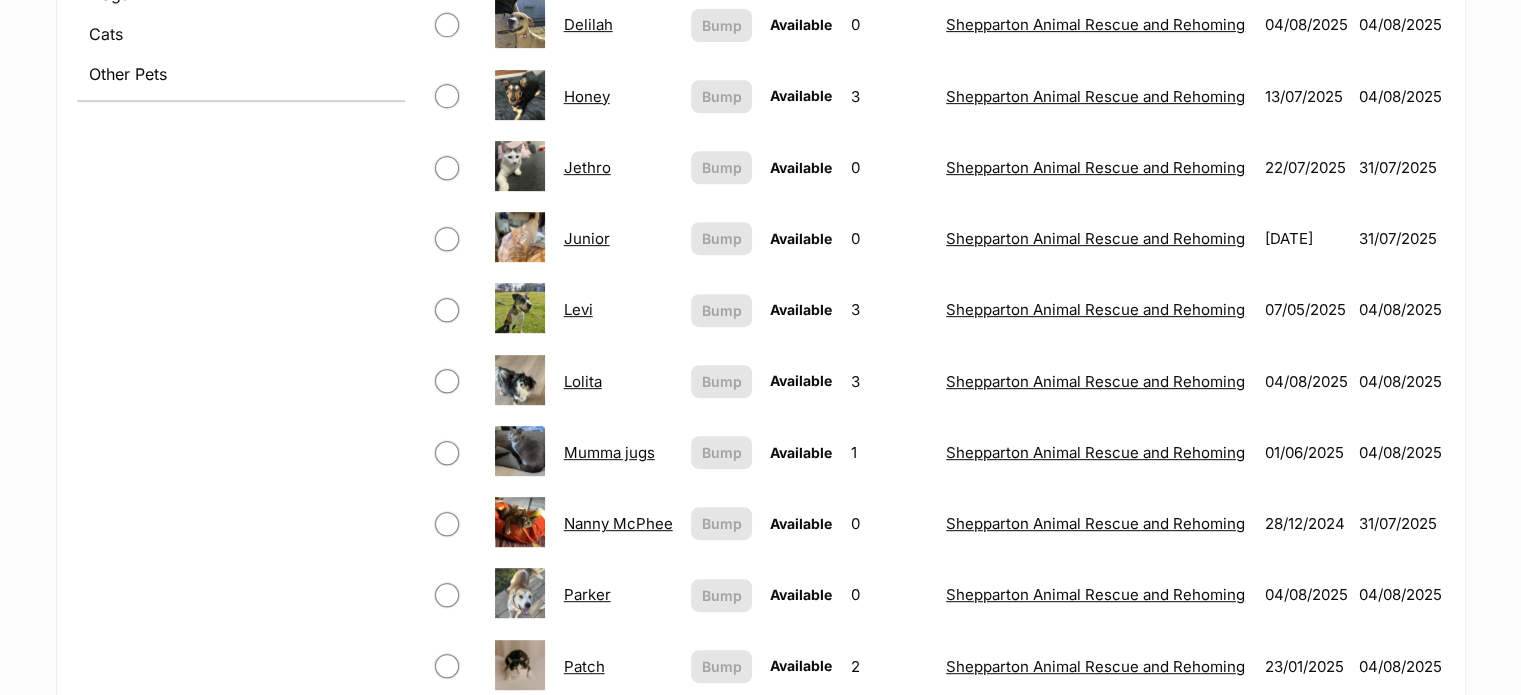 click at bounding box center (447, 381) 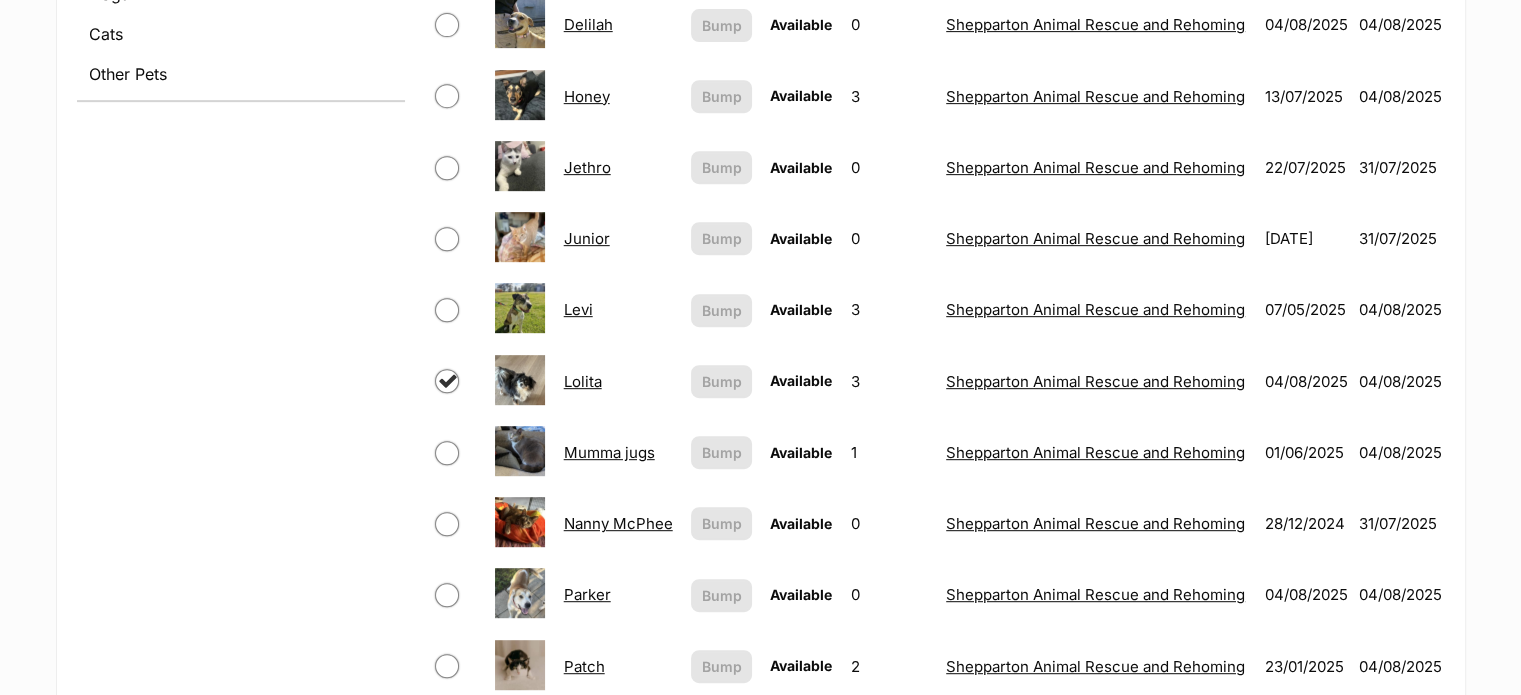 checkbox on "true" 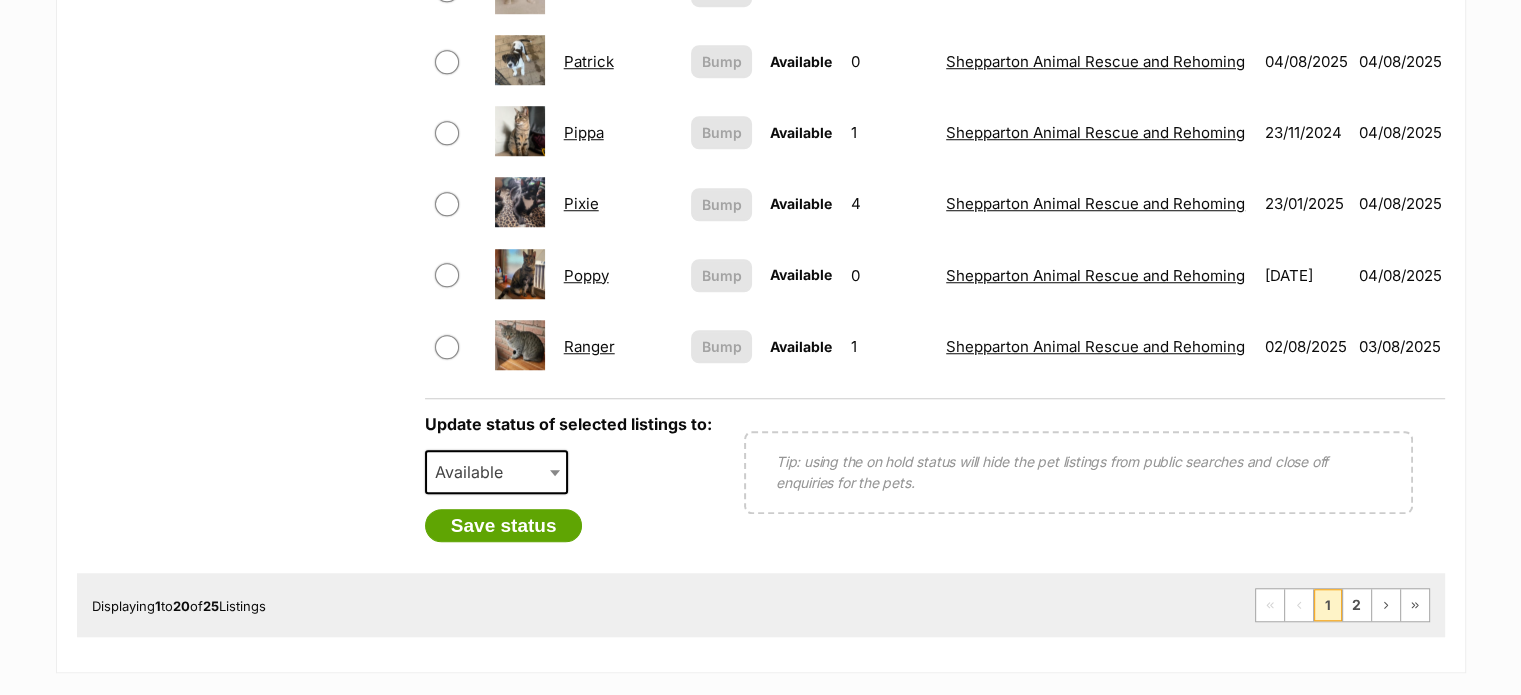 scroll, scrollTop: 1600, scrollLeft: 0, axis: vertical 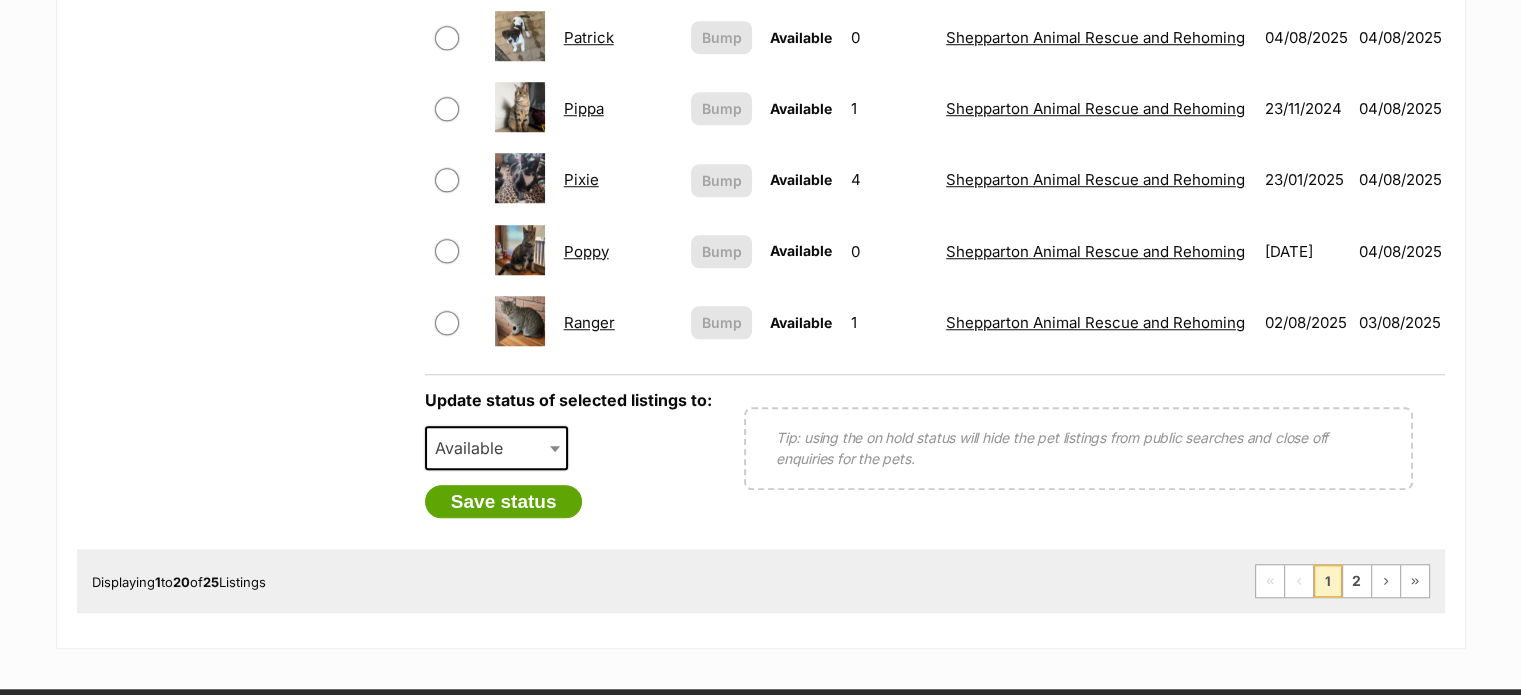 click on "Update status of selected listings to:
Available
On Hold
Adopted
Removed Available
Please select a reason Medical reasons
Reviewing applications
Adoption pending
Other Please select a reason
Save status" at bounding box center [568, 454] 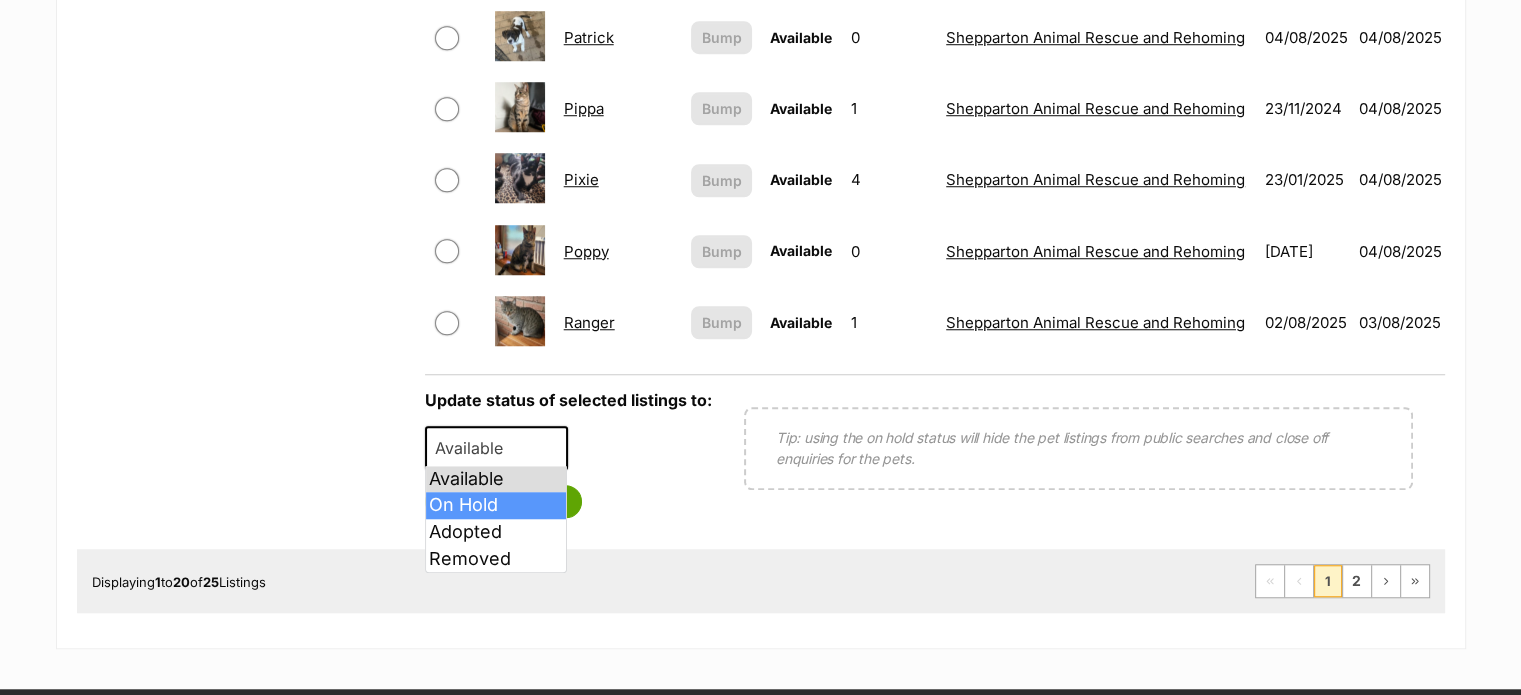select on "on_hold" 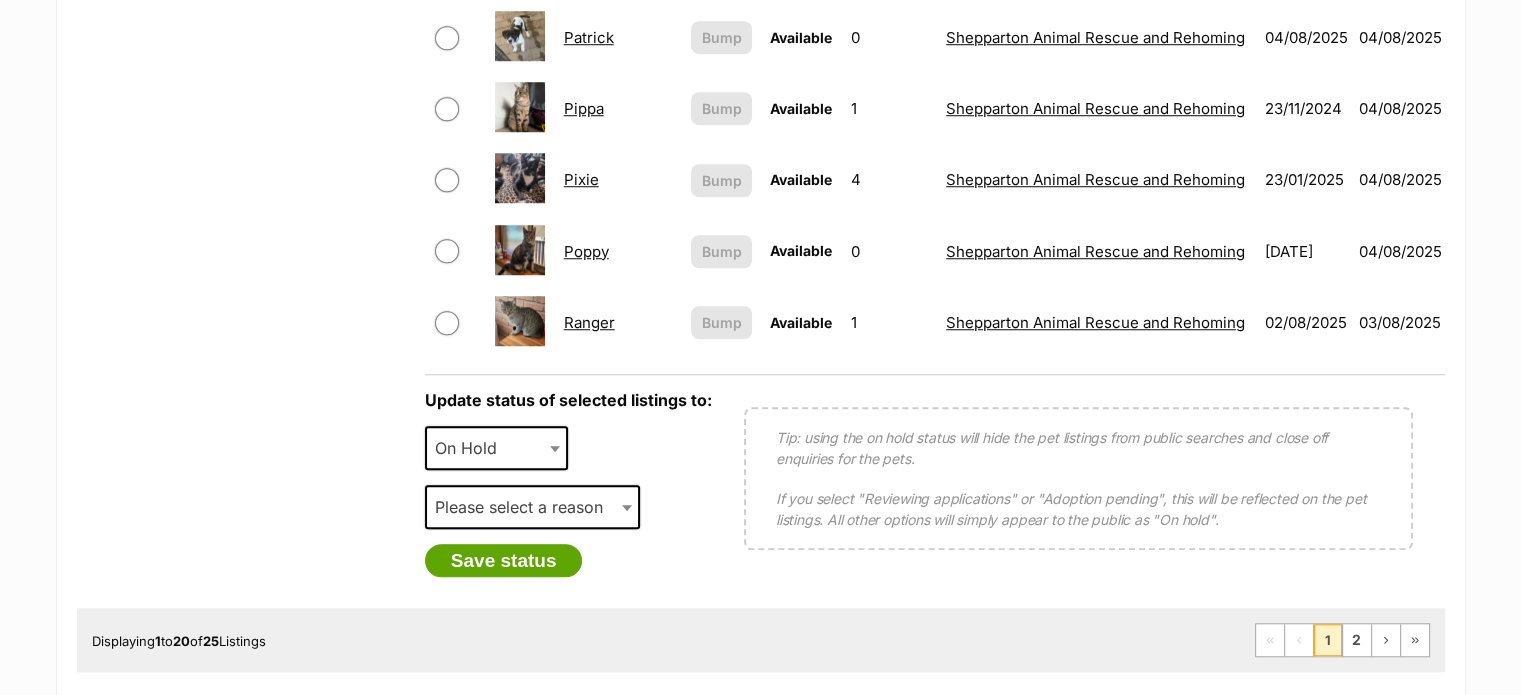 click on "Please select a reason" at bounding box center (525, 507) 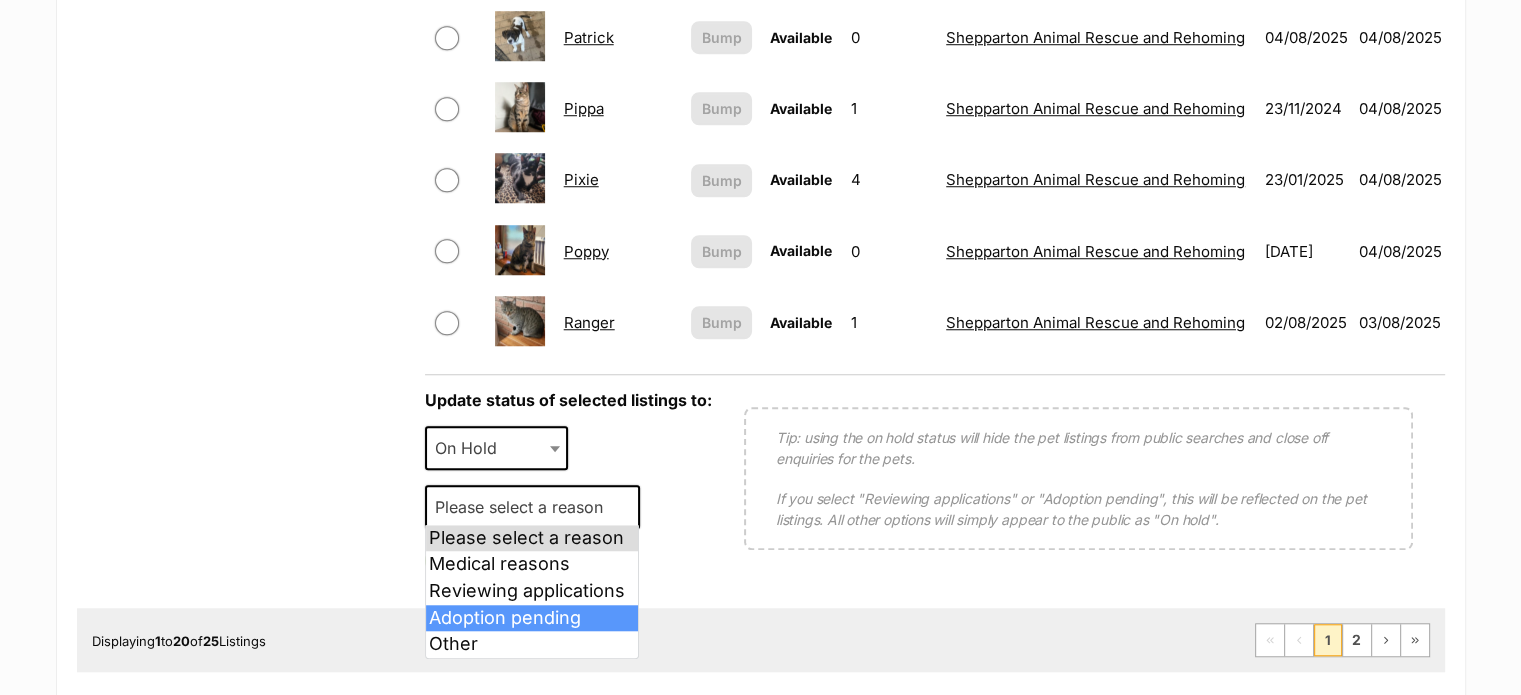 select on "adoption_pending" 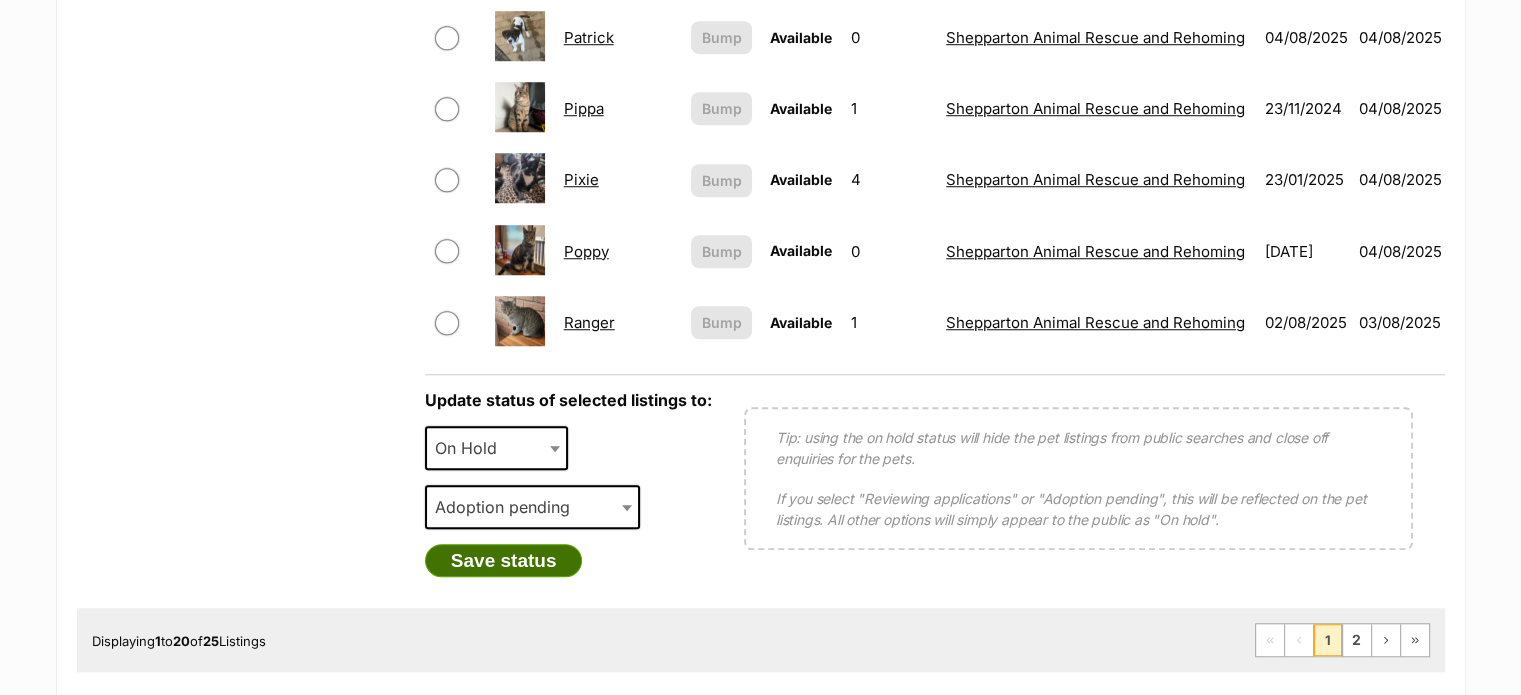 click on "Save status" at bounding box center [504, 561] 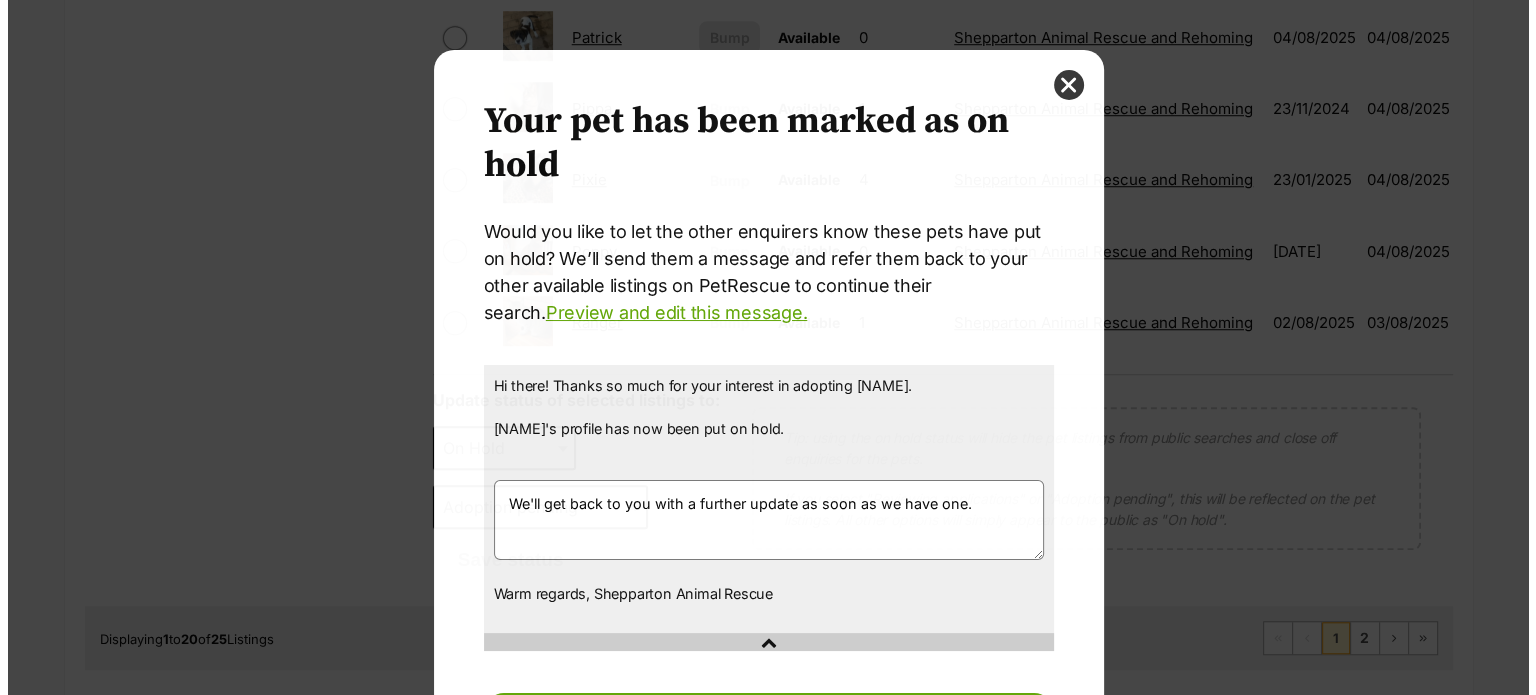 scroll, scrollTop: 0, scrollLeft: 0, axis: both 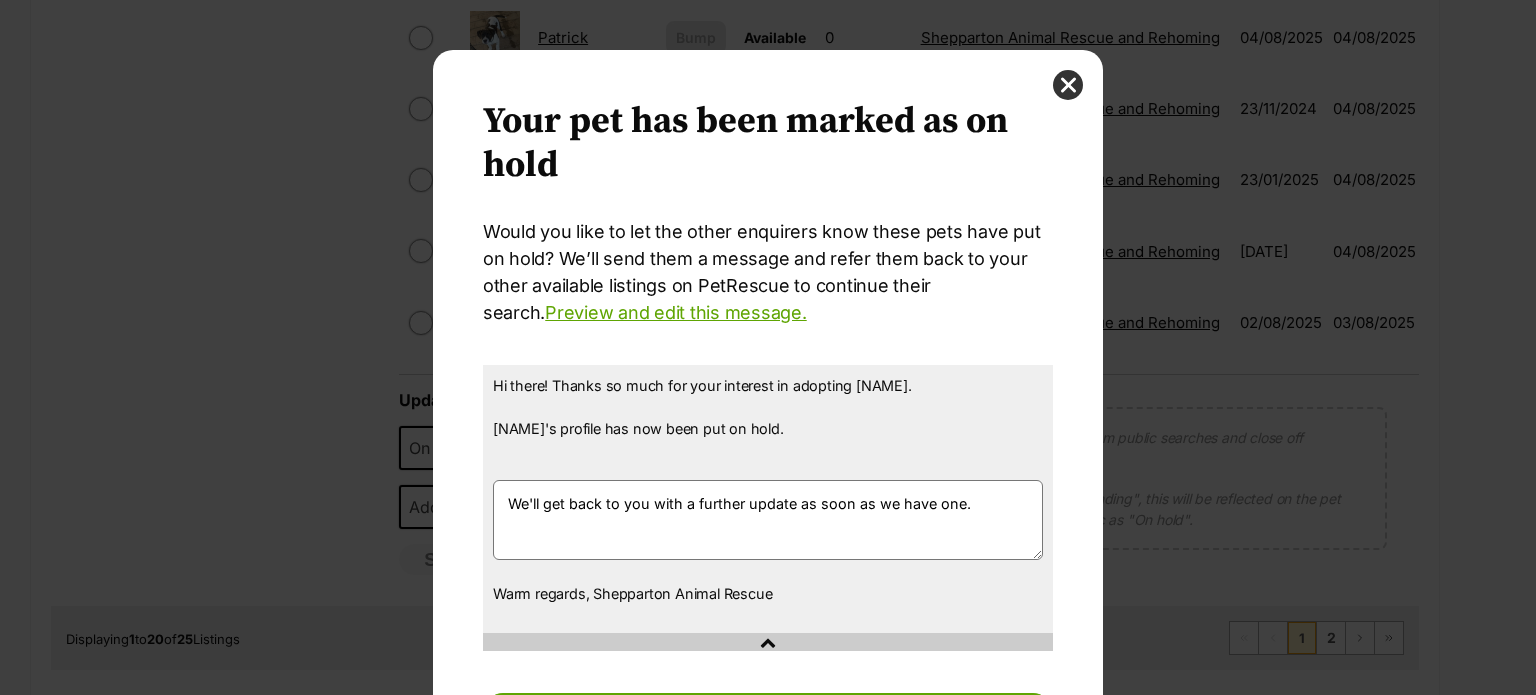 drag, startPoint x: 1053, startPoint y: 81, endPoint x: 1023, endPoint y: 100, distance: 35.510563 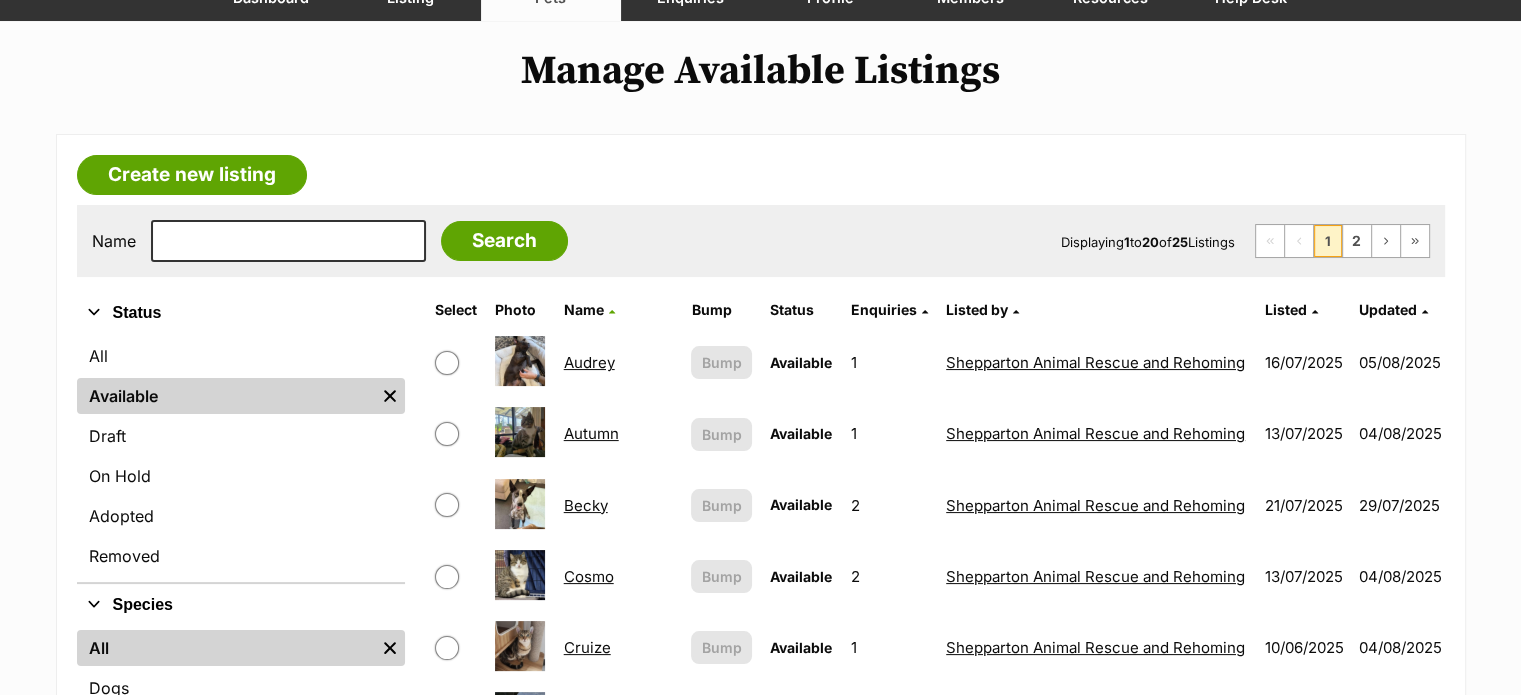 scroll, scrollTop: 200, scrollLeft: 0, axis: vertical 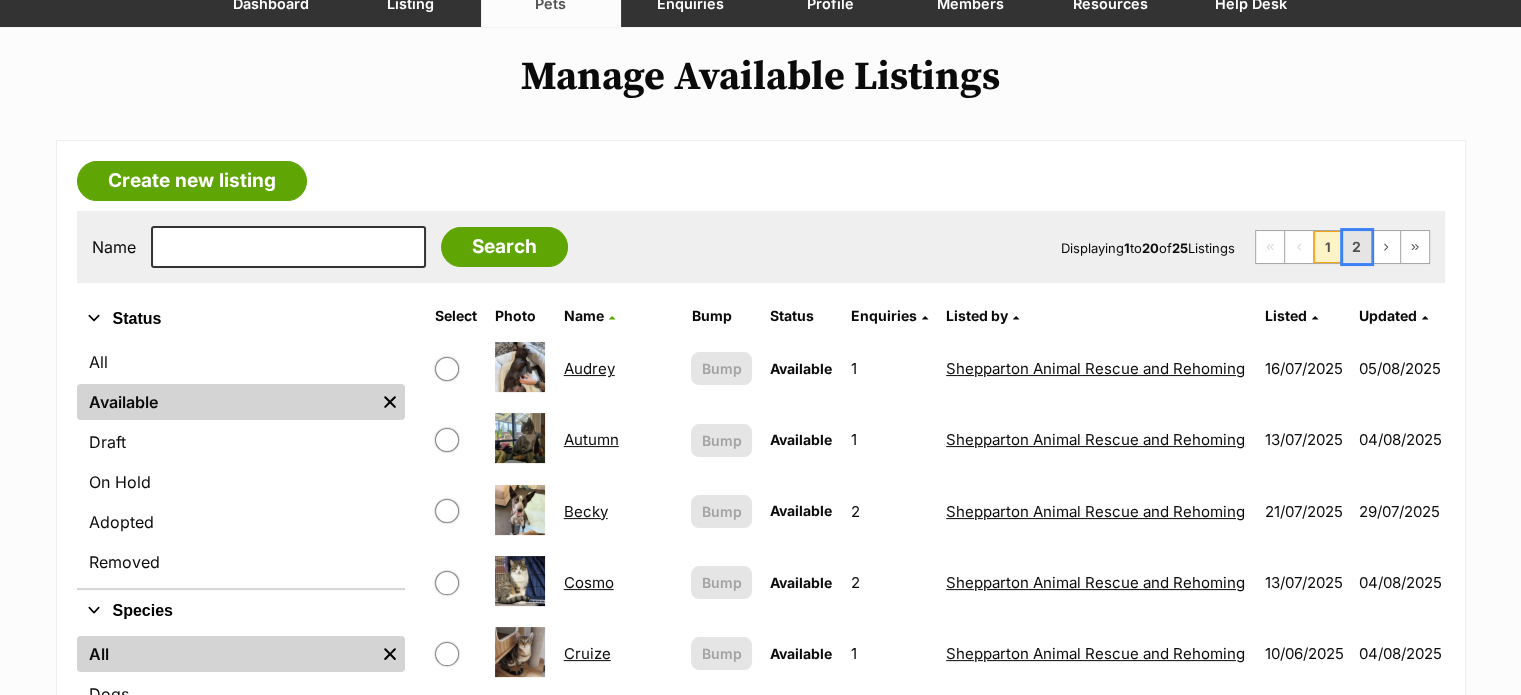 click on "2" at bounding box center [1357, 247] 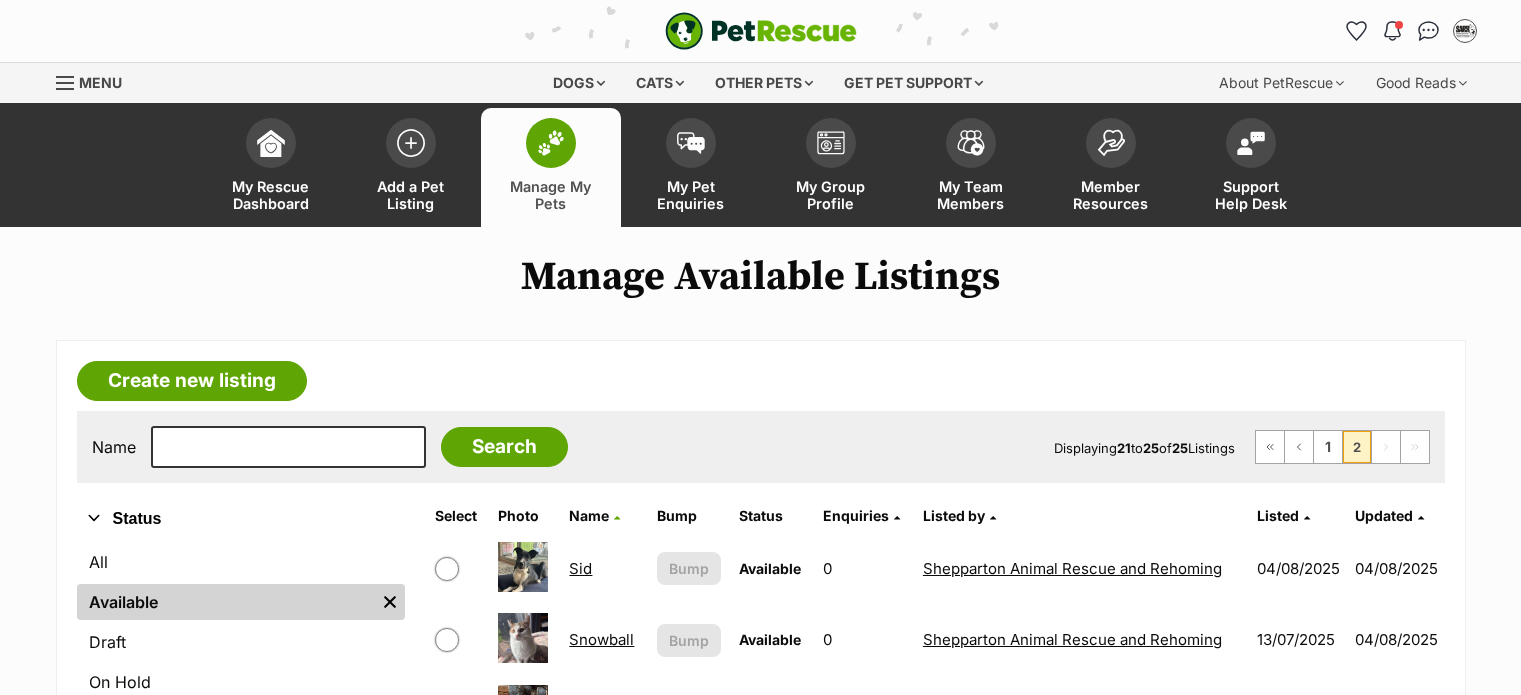 scroll, scrollTop: 0, scrollLeft: 0, axis: both 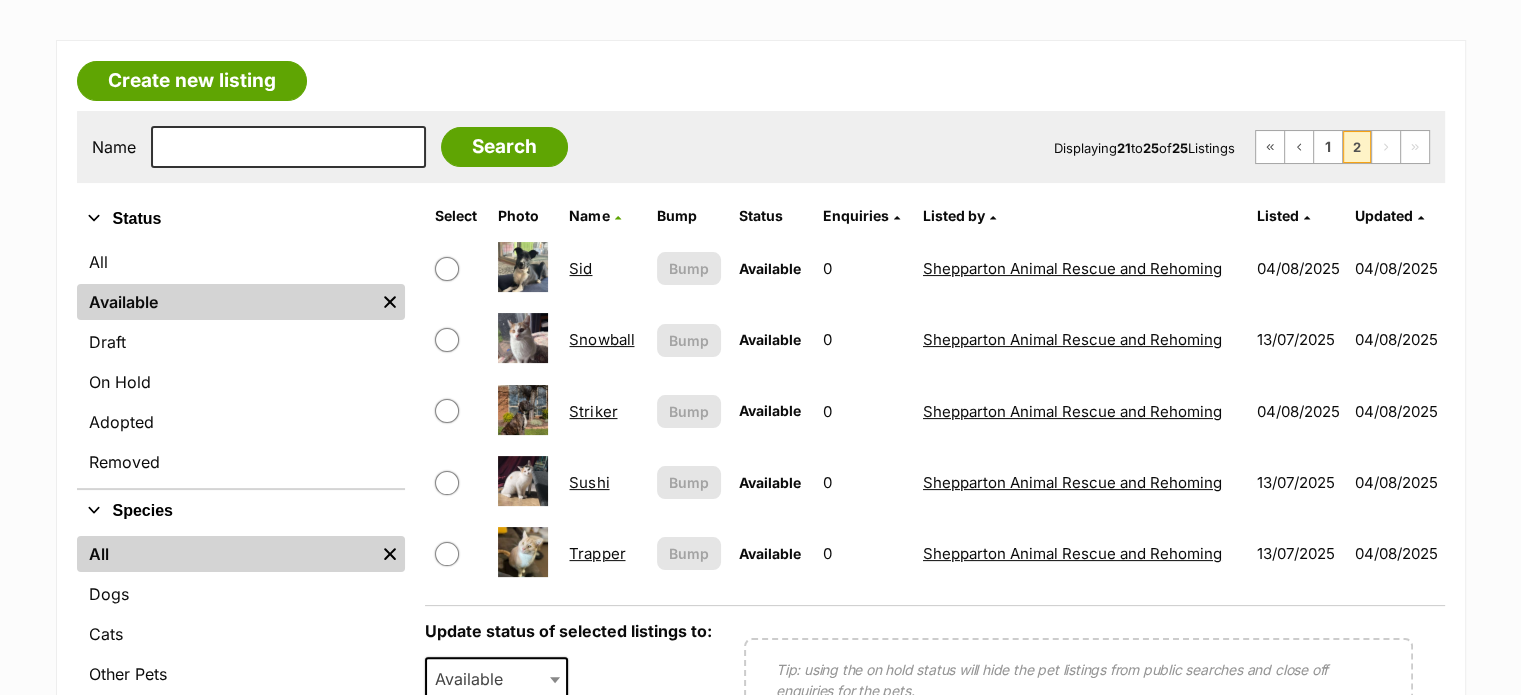 click on "Striker" at bounding box center [593, 411] 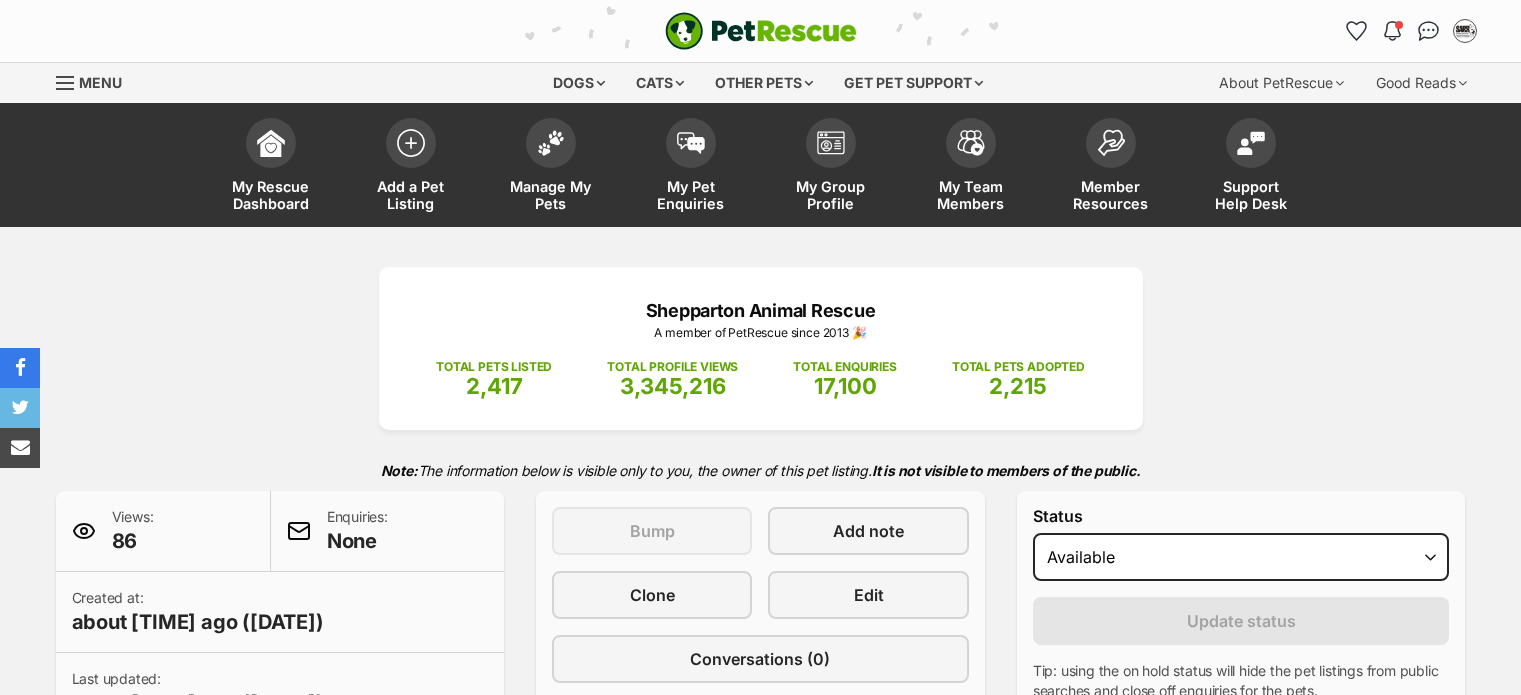 scroll, scrollTop: 85, scrollLeft: 0, axis: vertical 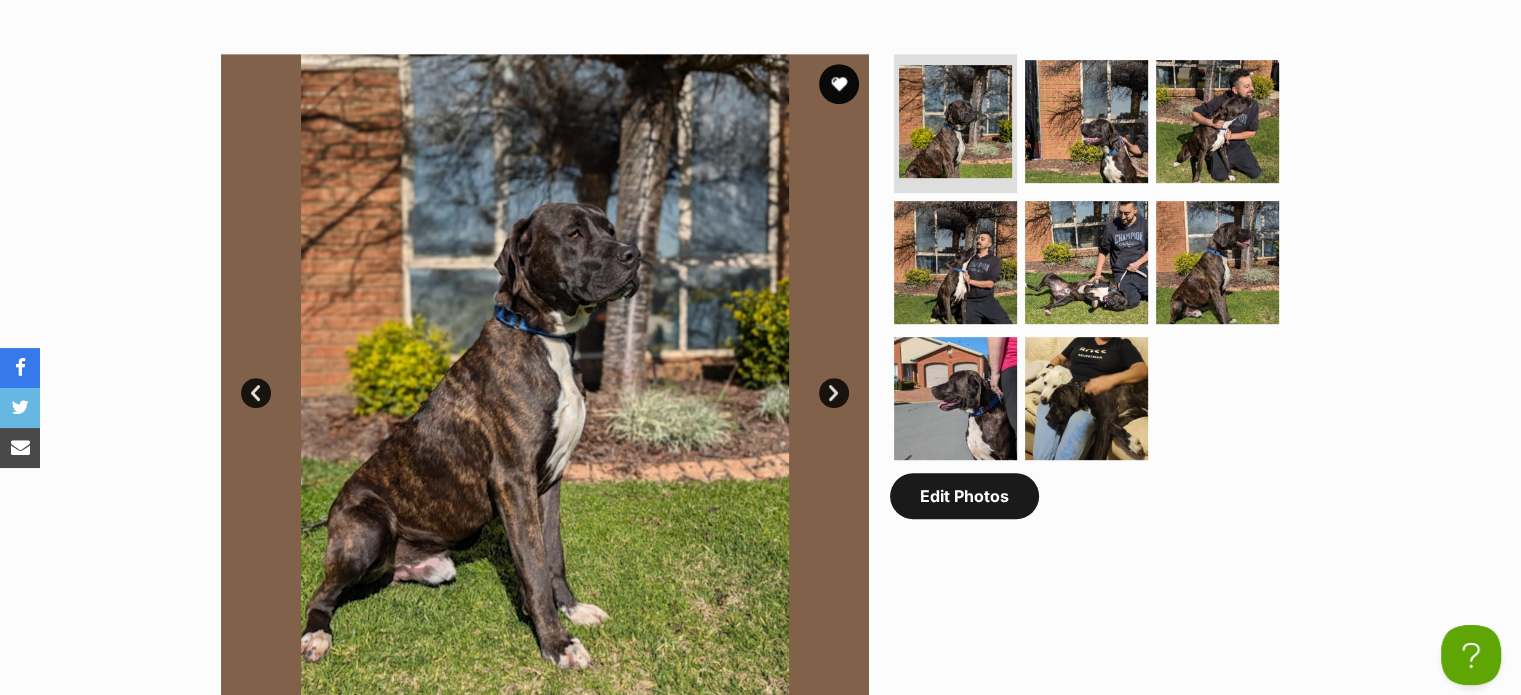 click on "Edit Photos" at bounding box center [964, 496] 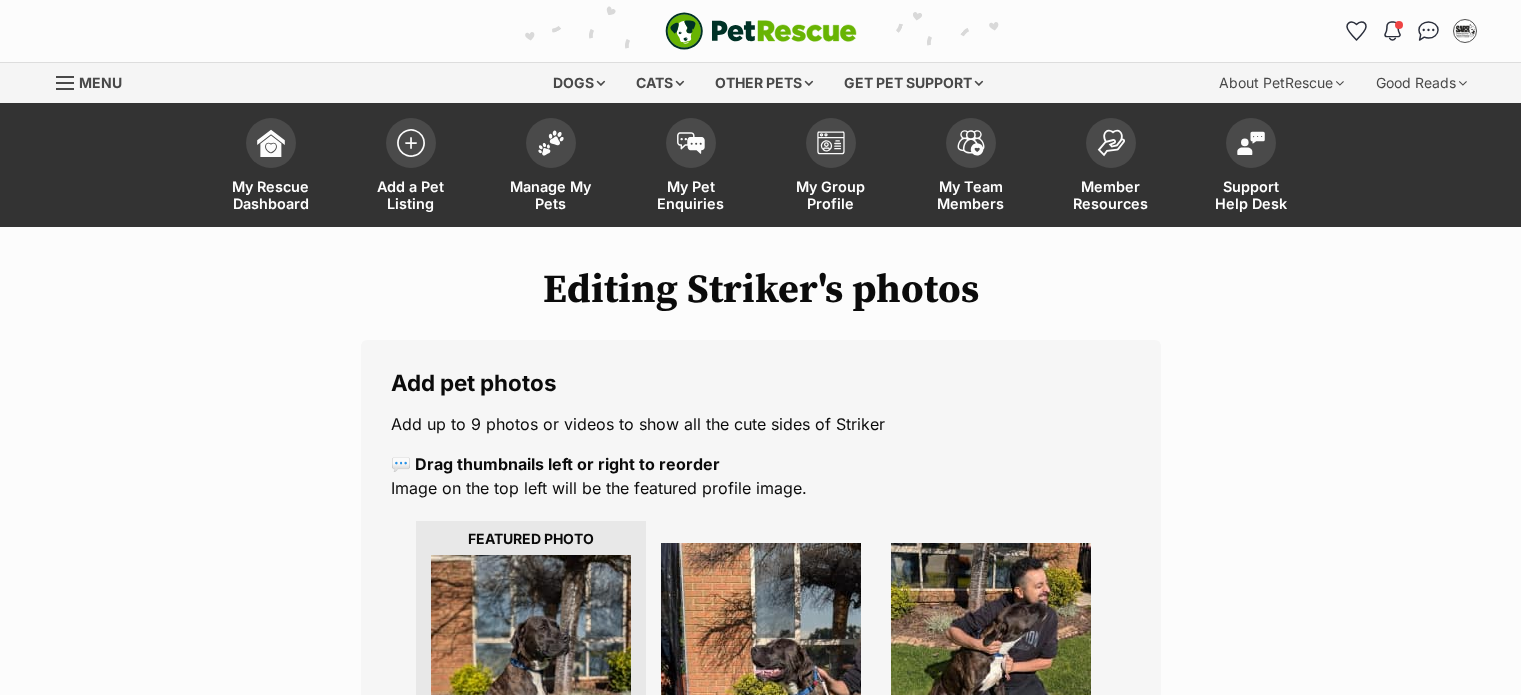 scroll, scrollTop: 0, scrollLeft: 0, axis: both 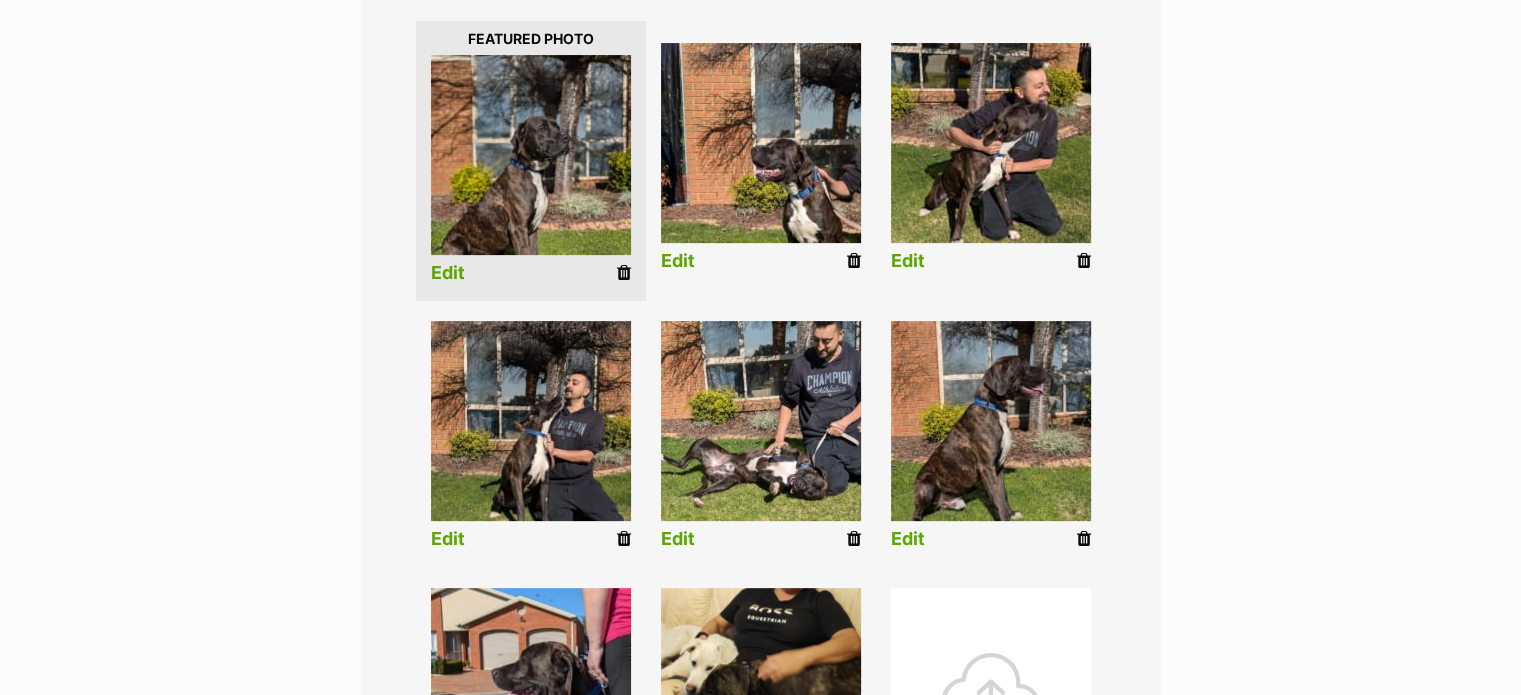 click on "Edit" at bounding box center (531, 161) 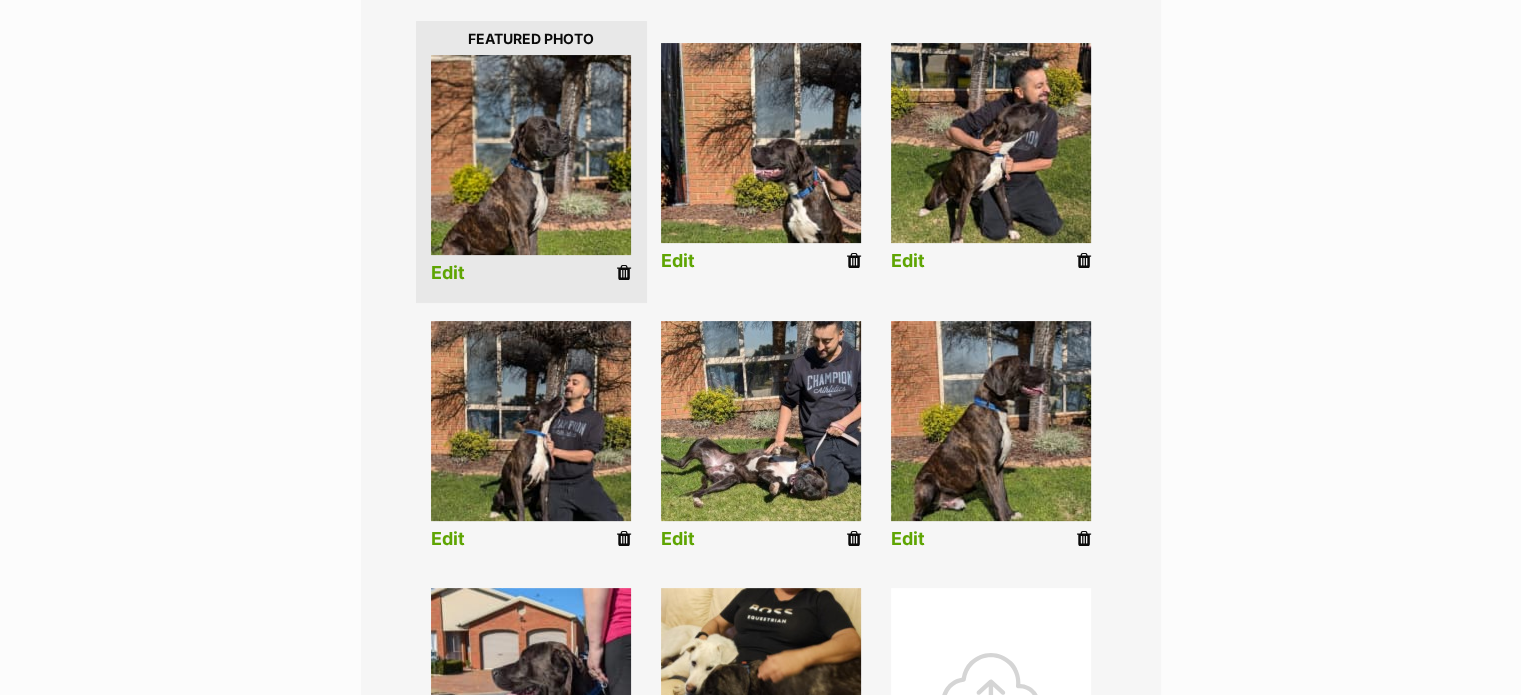 click on "Edit" at bounding box center [448, 273] 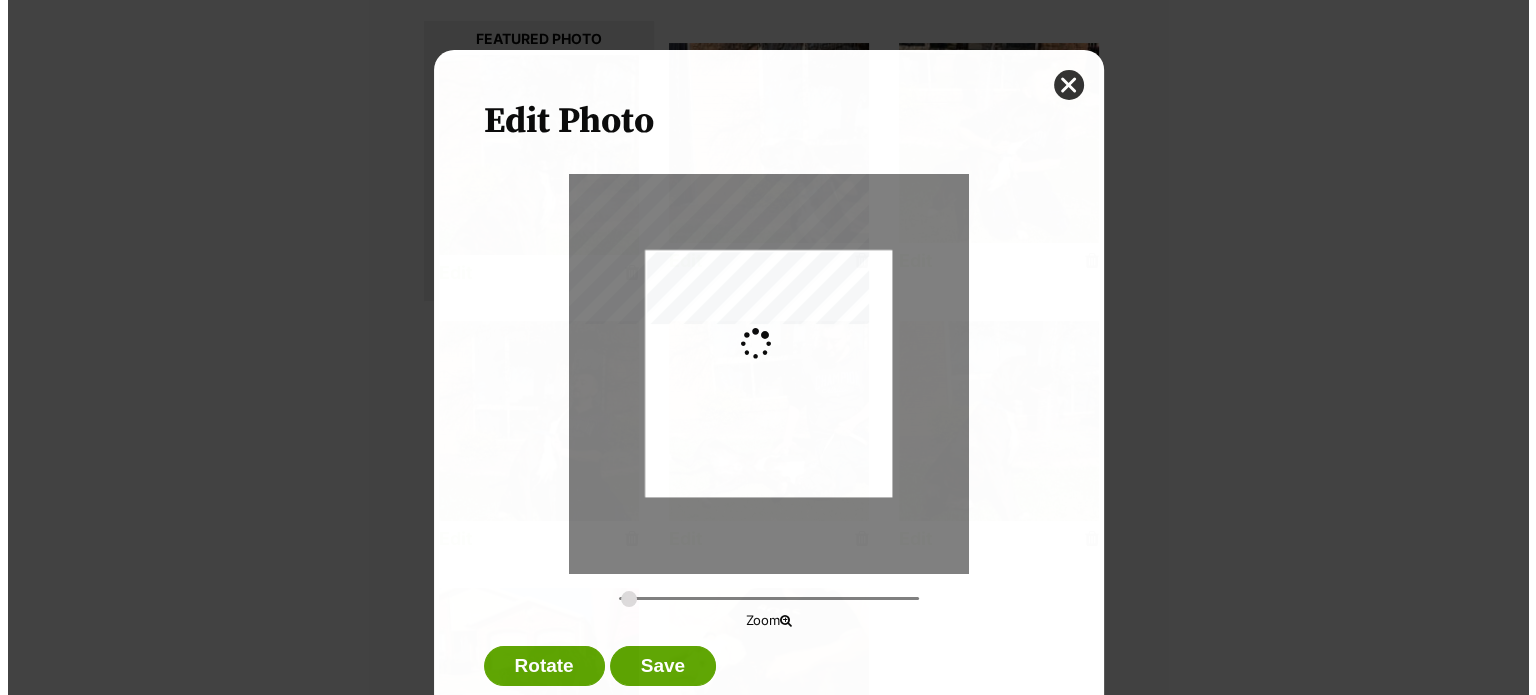 scroll, scrollTop: 0, scrollLeft: 0, axis: both 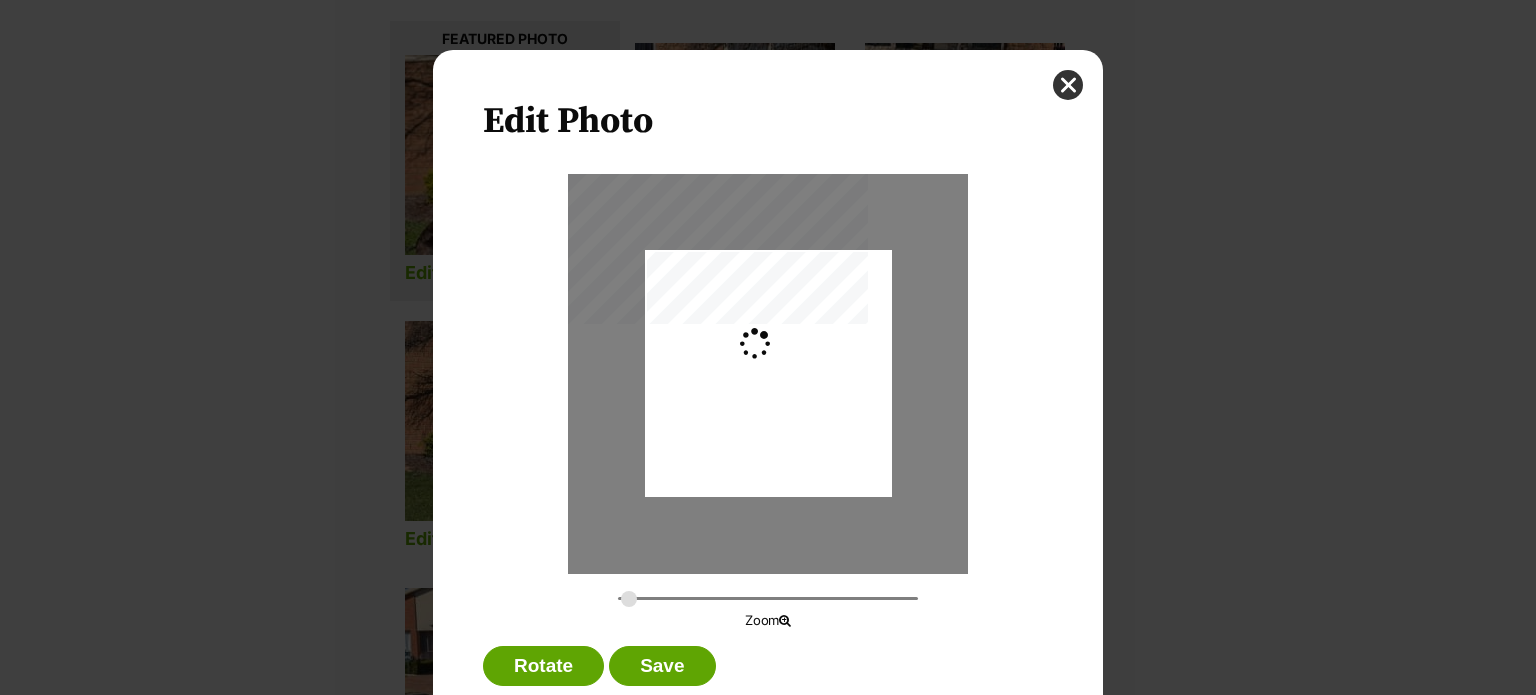 type on "0.2744" 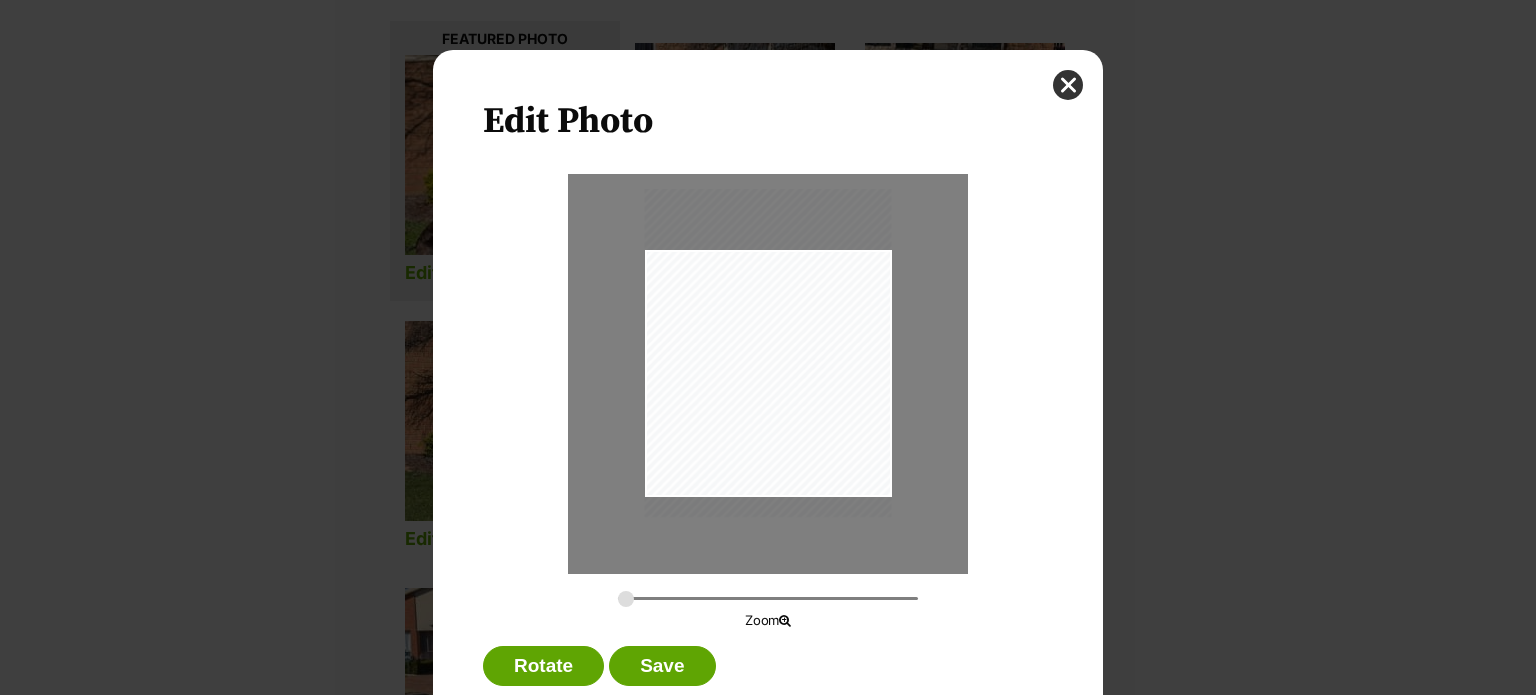 drag, startPoint x: 761, startPoint y: 440, endPoint x: 764, endPoint y: 419, distance: 21.213203 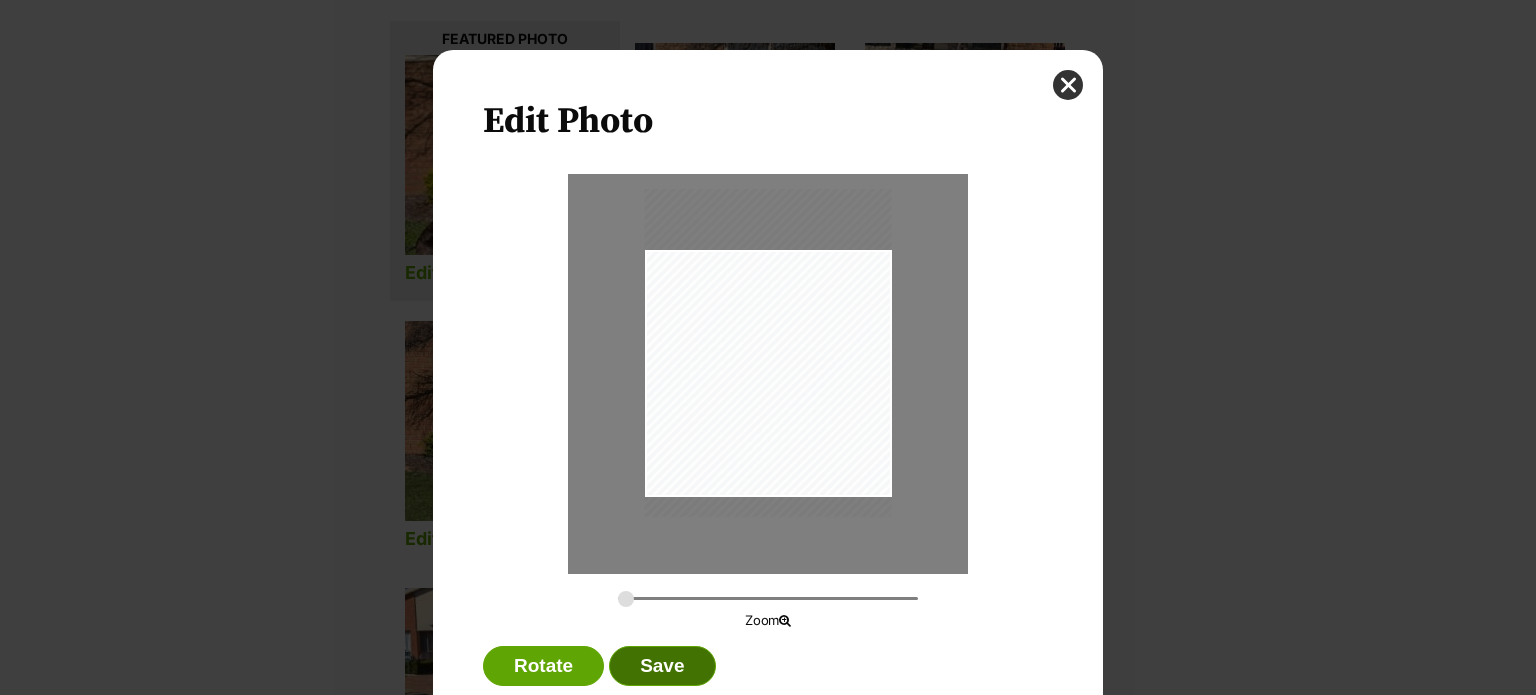 click on "Save" at bounding box center [662, 666] 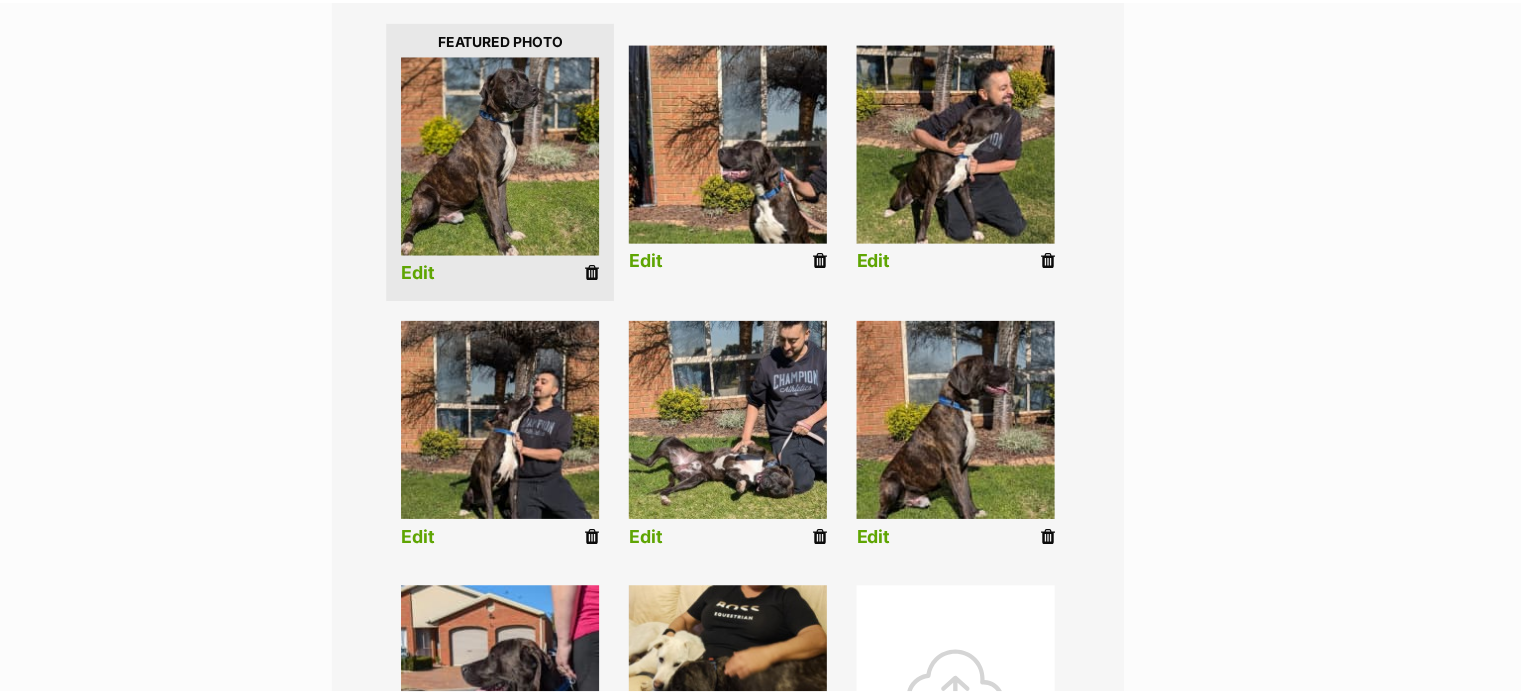 scroll, scrollTop: 500, scrollLeft: 0, axis: vertical 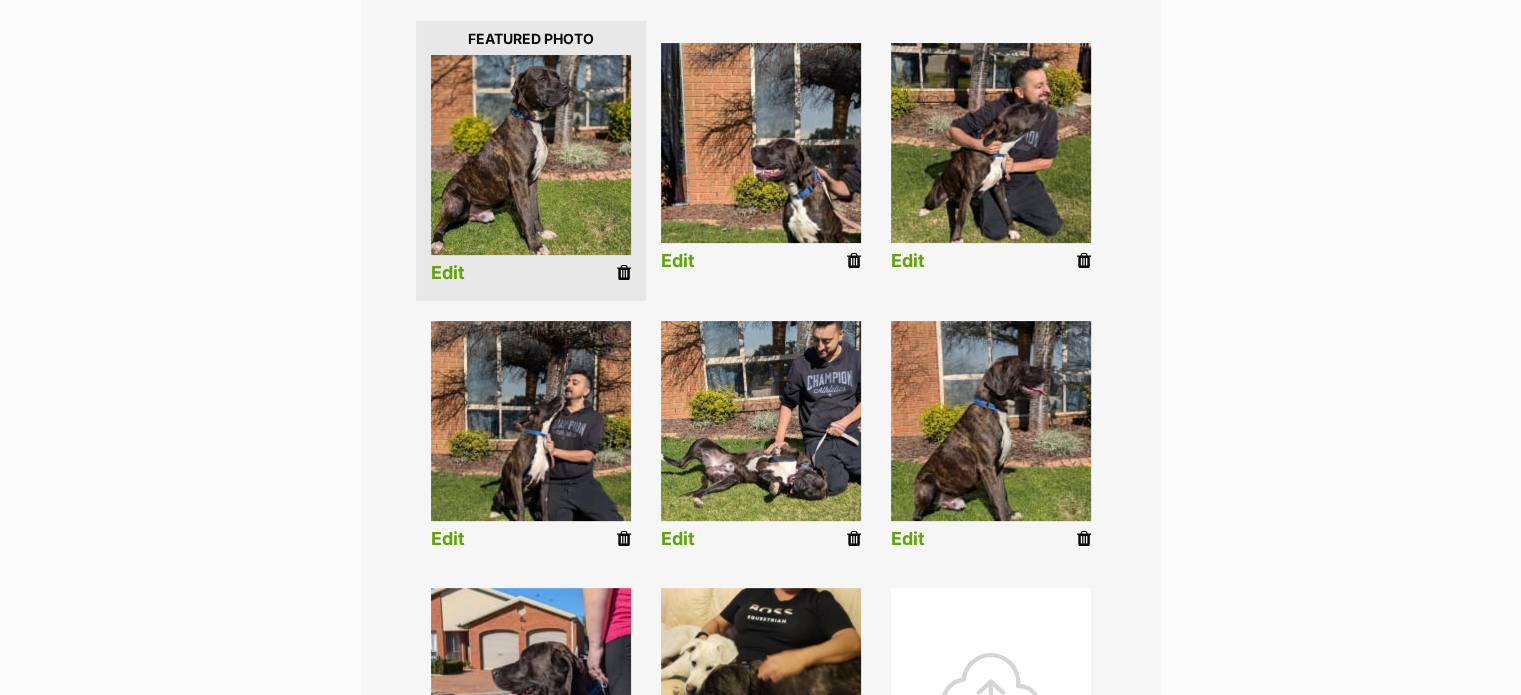 click on "Edit" at bounding box center [678, 261] 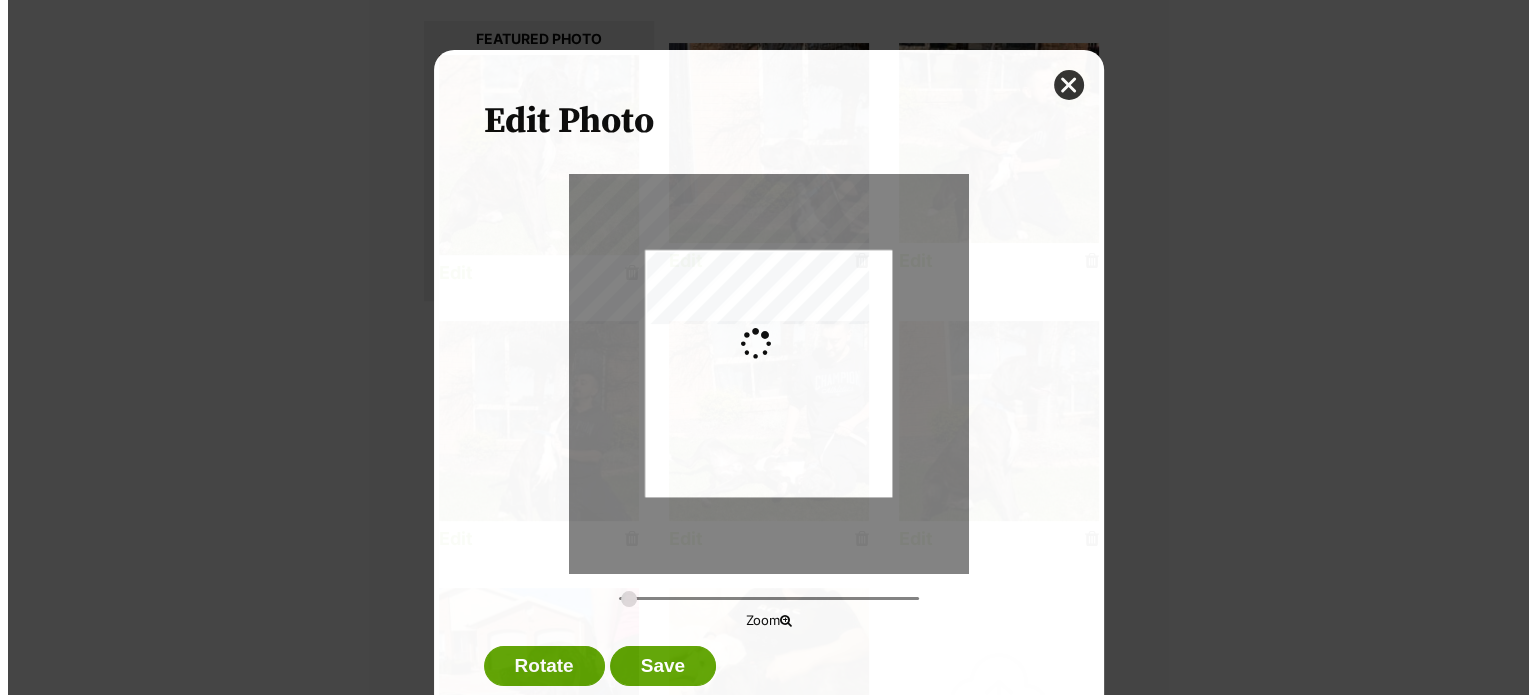 scroll, scrollTop: 0, scrollLeft: 0, axis: both 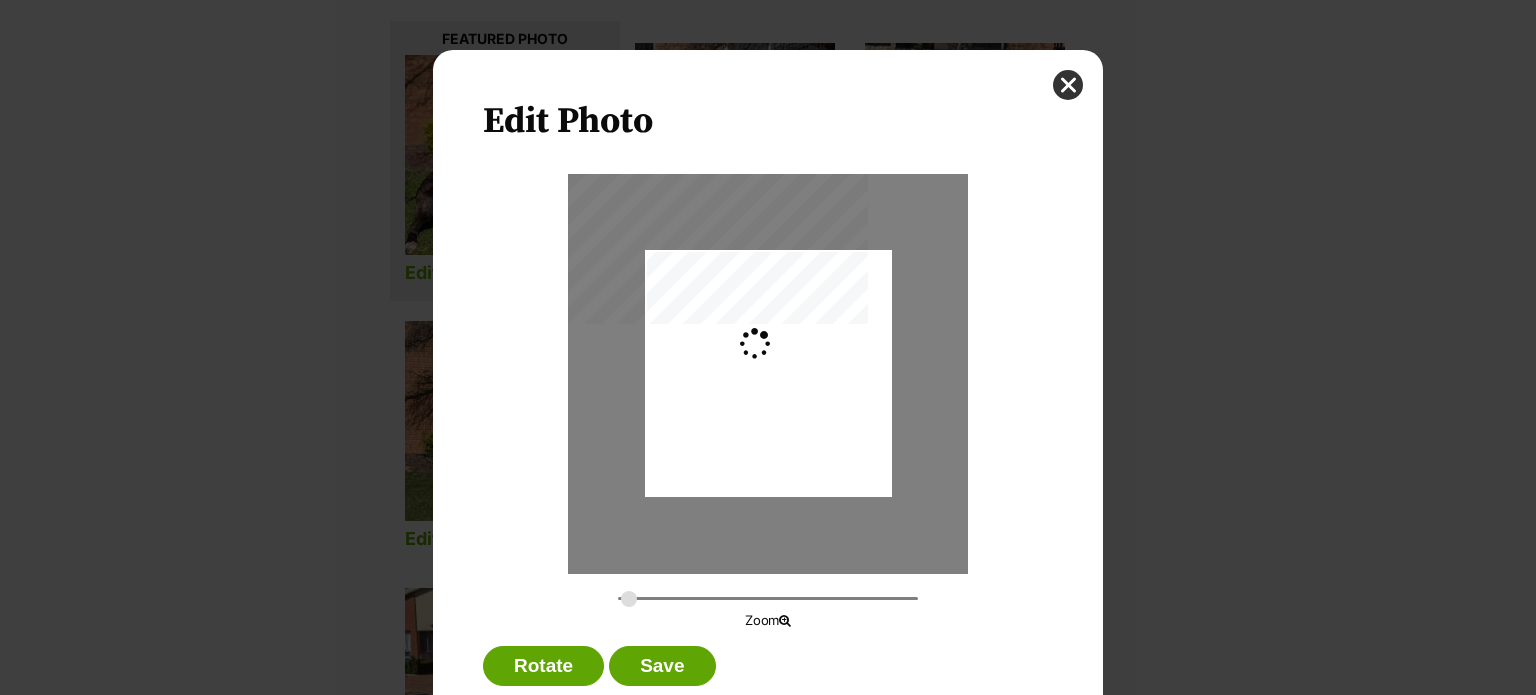 type on "0.2744" 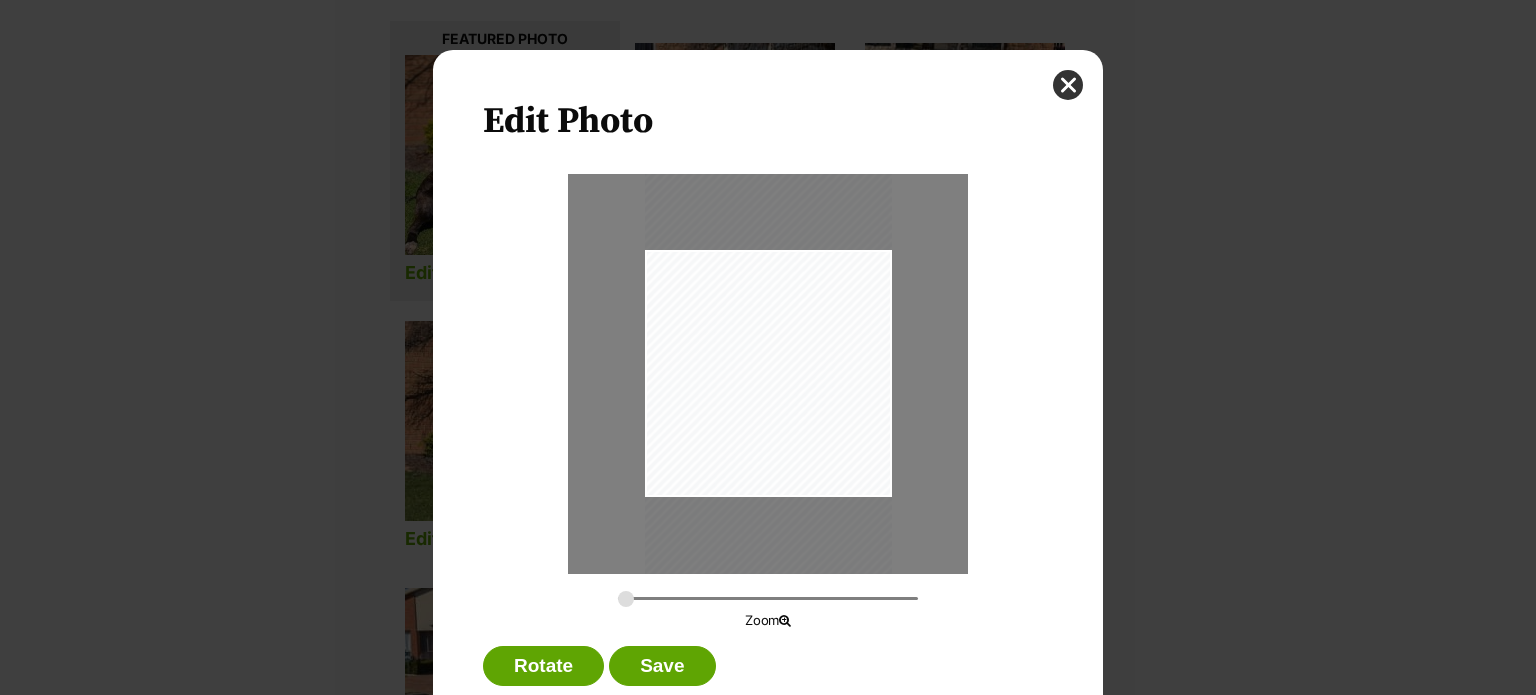 drag, startPoint x: 809, startPoint y: 446, endPoint x: 801, endPoint y: 434, distance: 14.422205 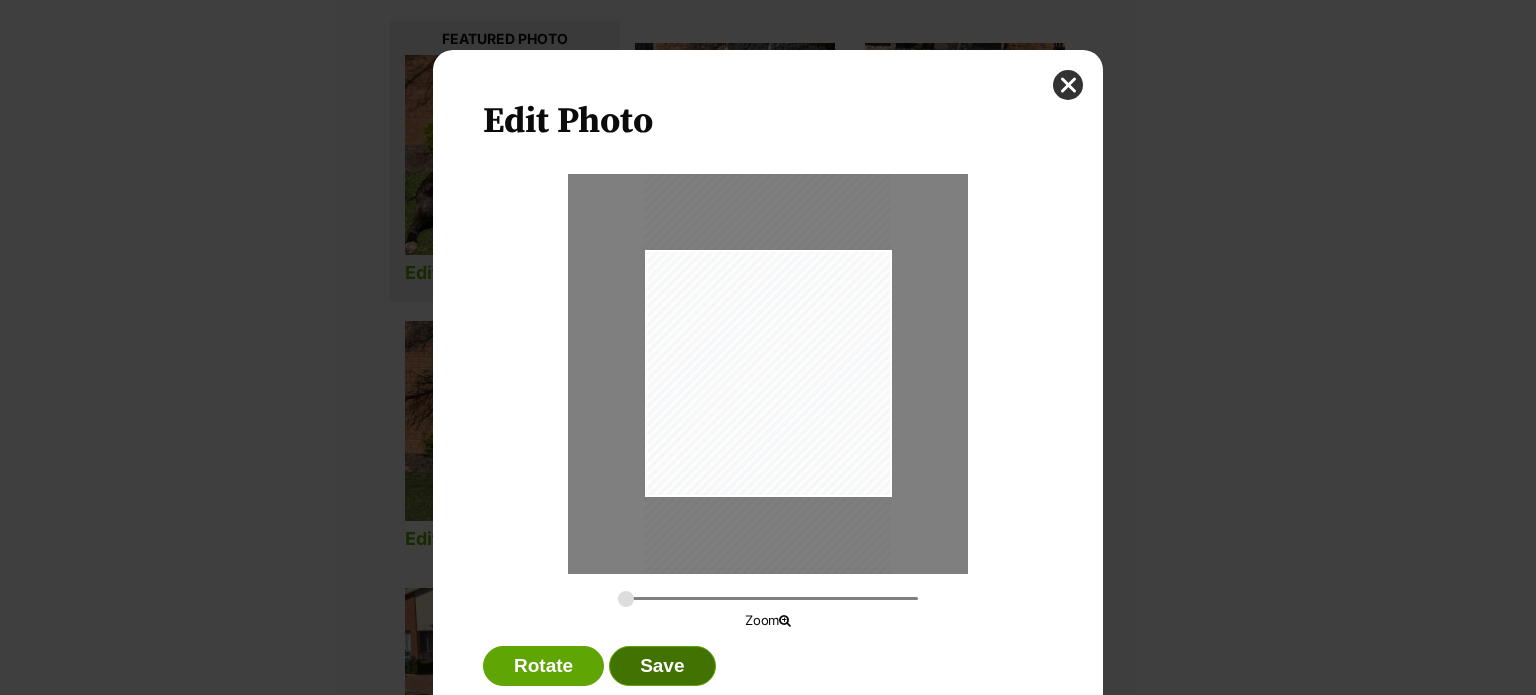 click on "Save" at bounding box center (662, 666) 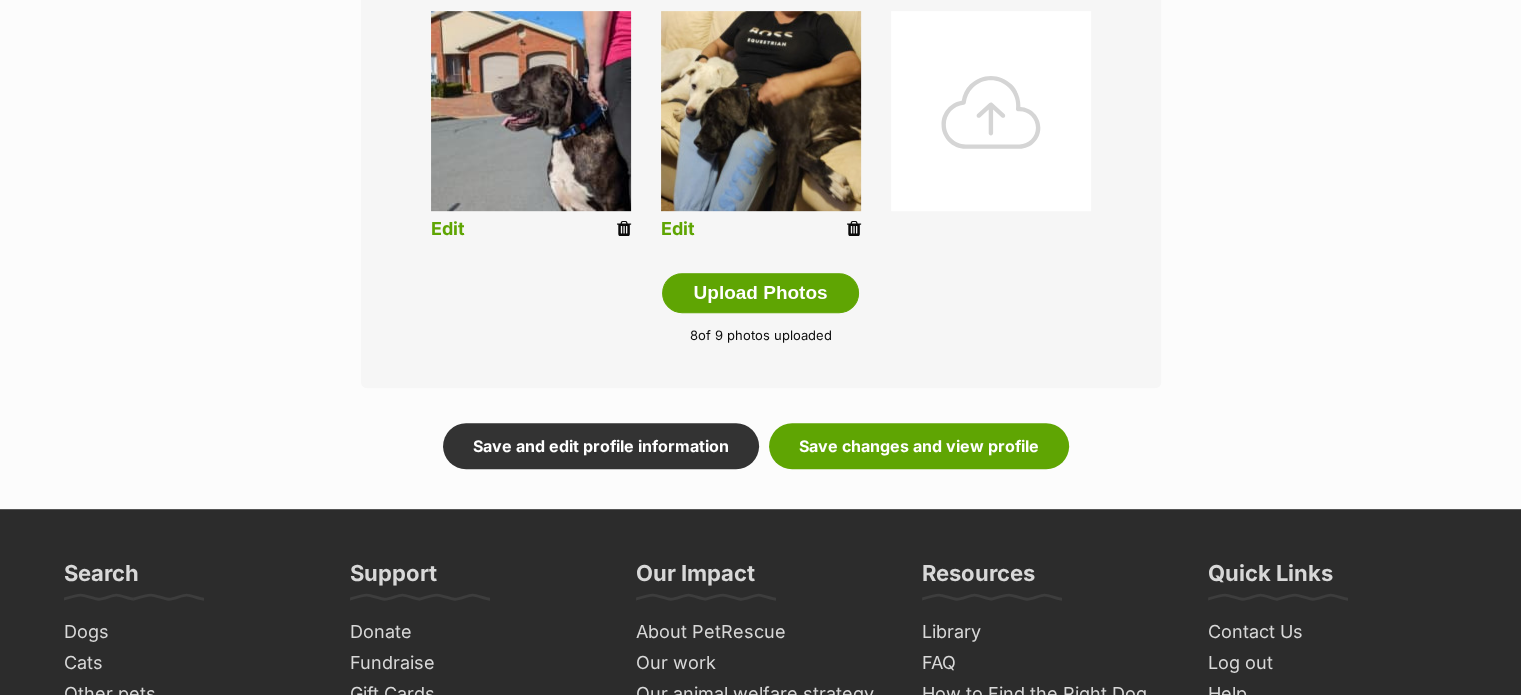 scroll, scrollTop: 1100, scrollLeft: 0, axis: vertical 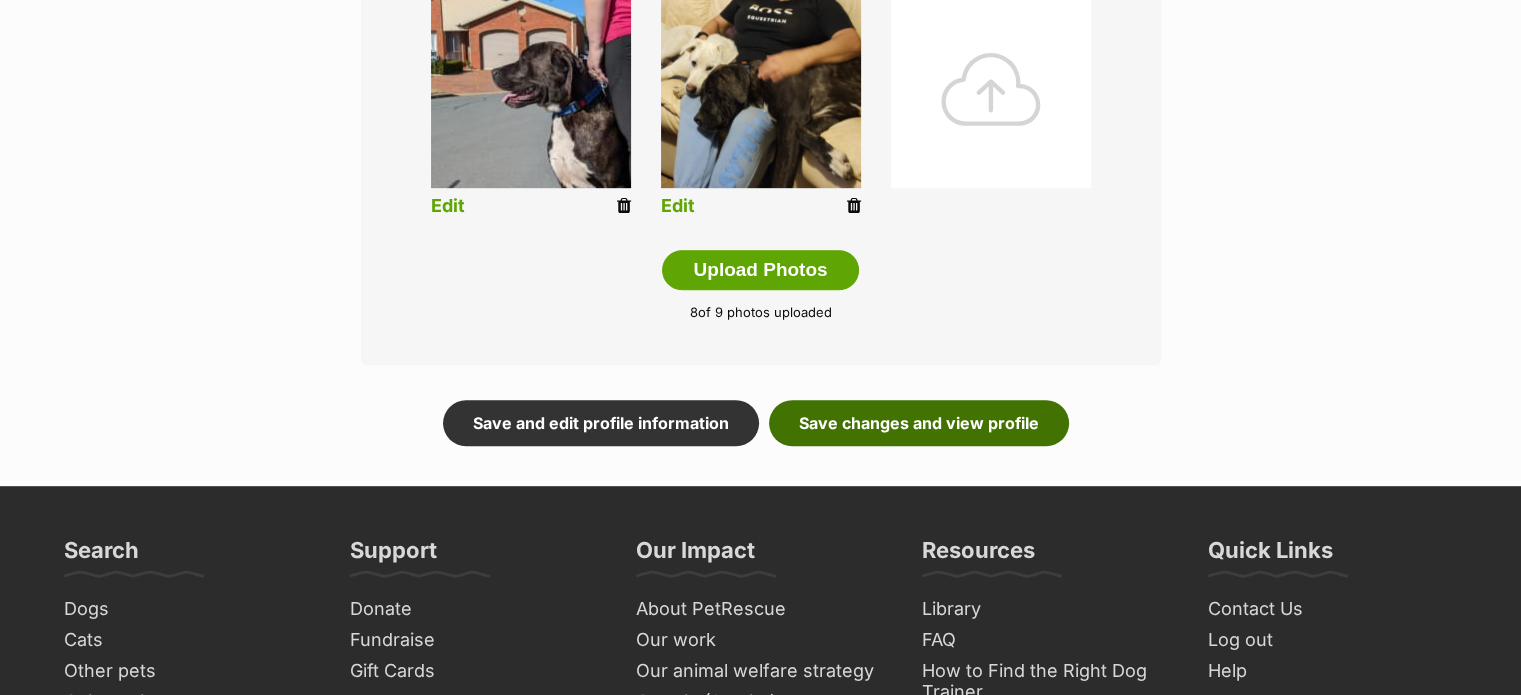 click on "Save changes and view profile" at bounding box center (919, 423) 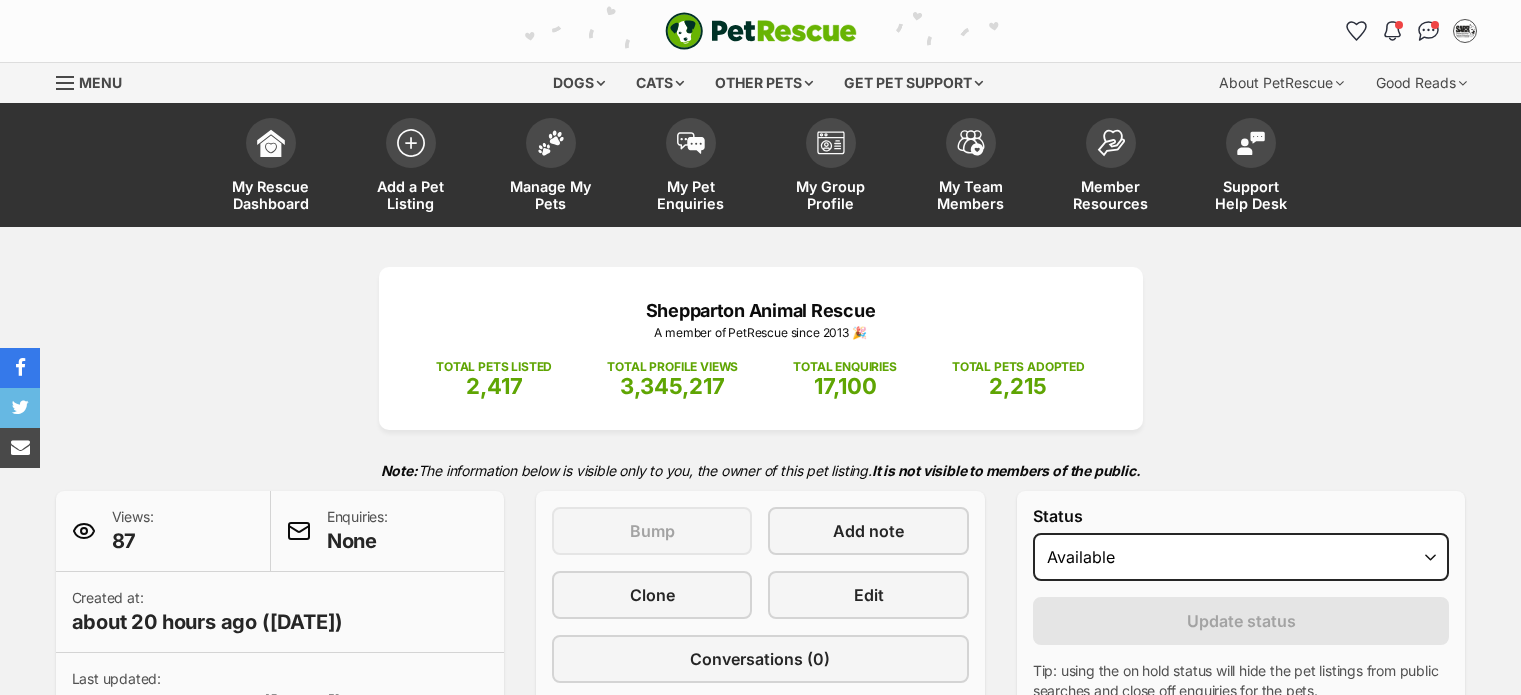 scroll, scrollTop: 0, scrollLeft: 0, axis: both 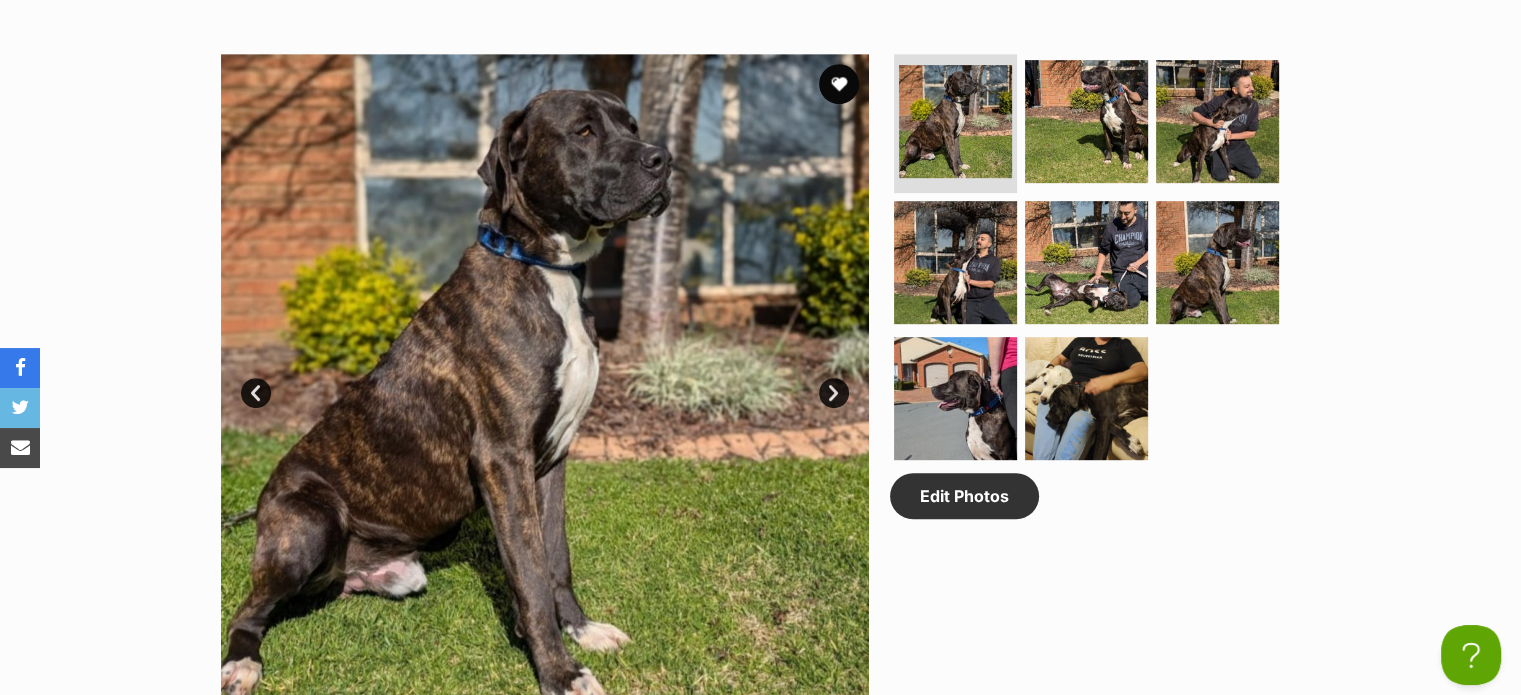 click on "Next" at bounding box center [834, 393] 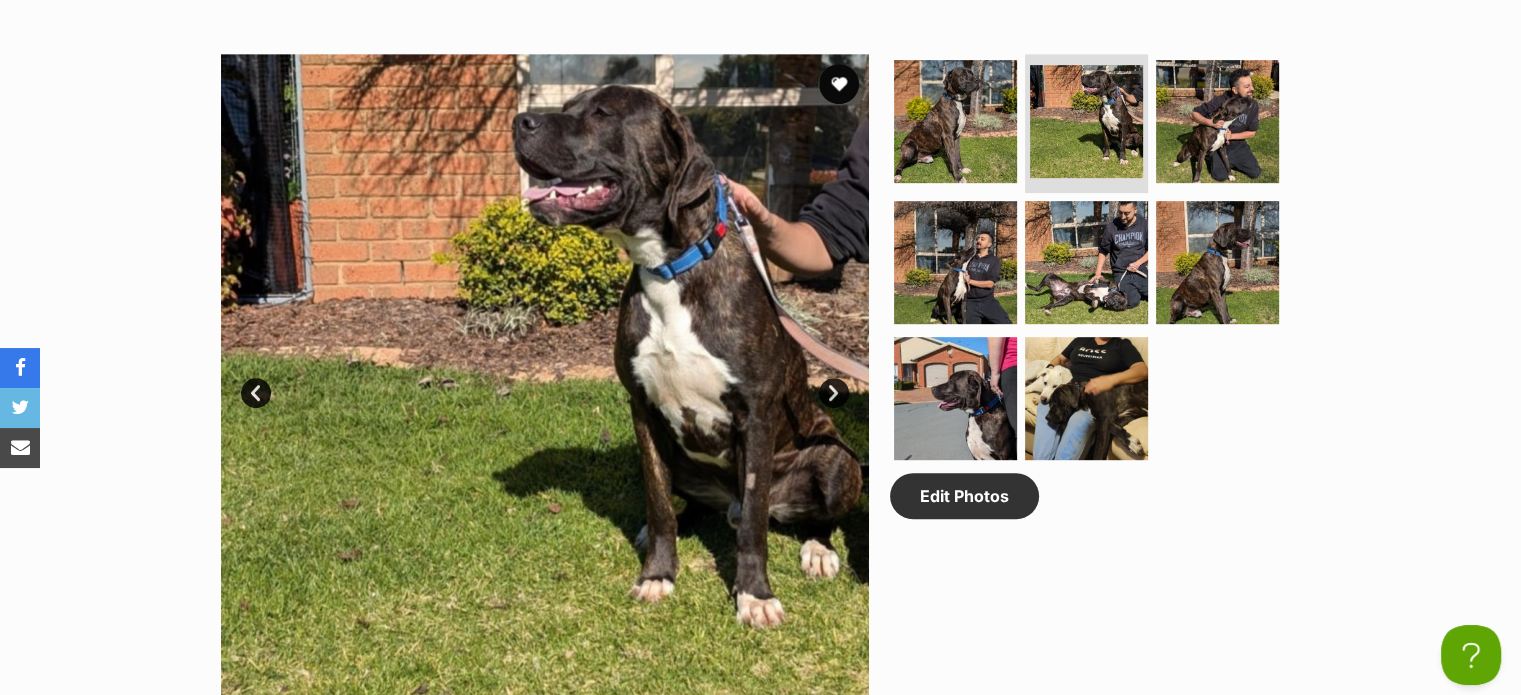 click on "Next" at bounding box center (834, 393) 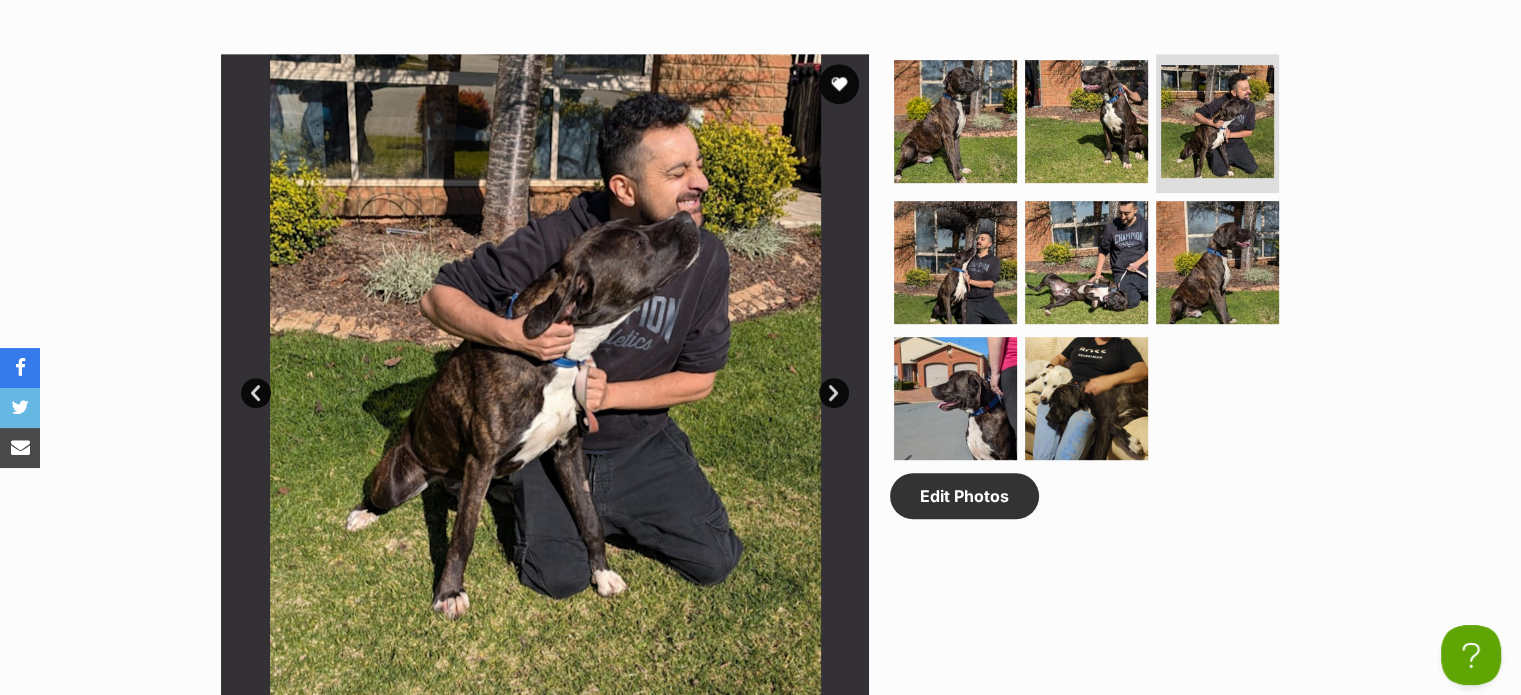click on "Next" at bounding box center [834, 393] 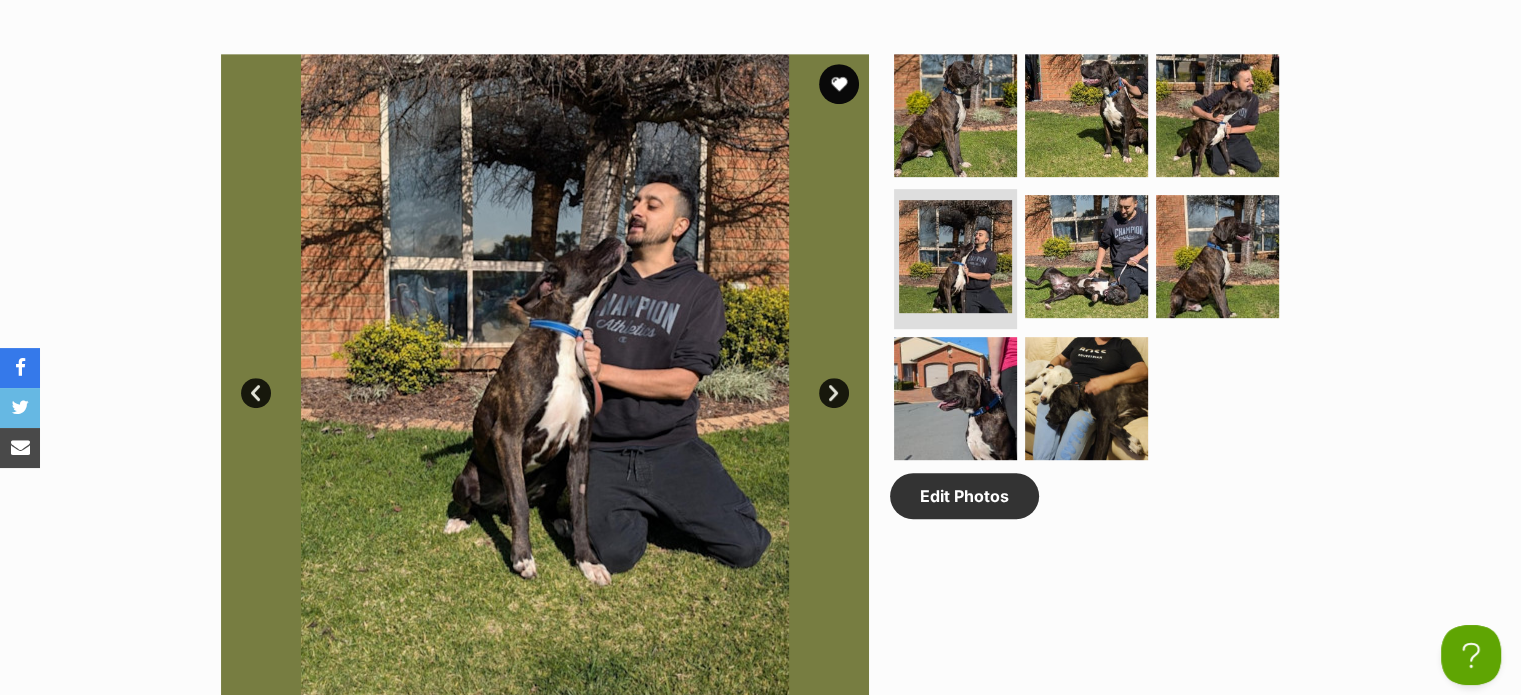 click on "Next" at bounding box center [834, 393] 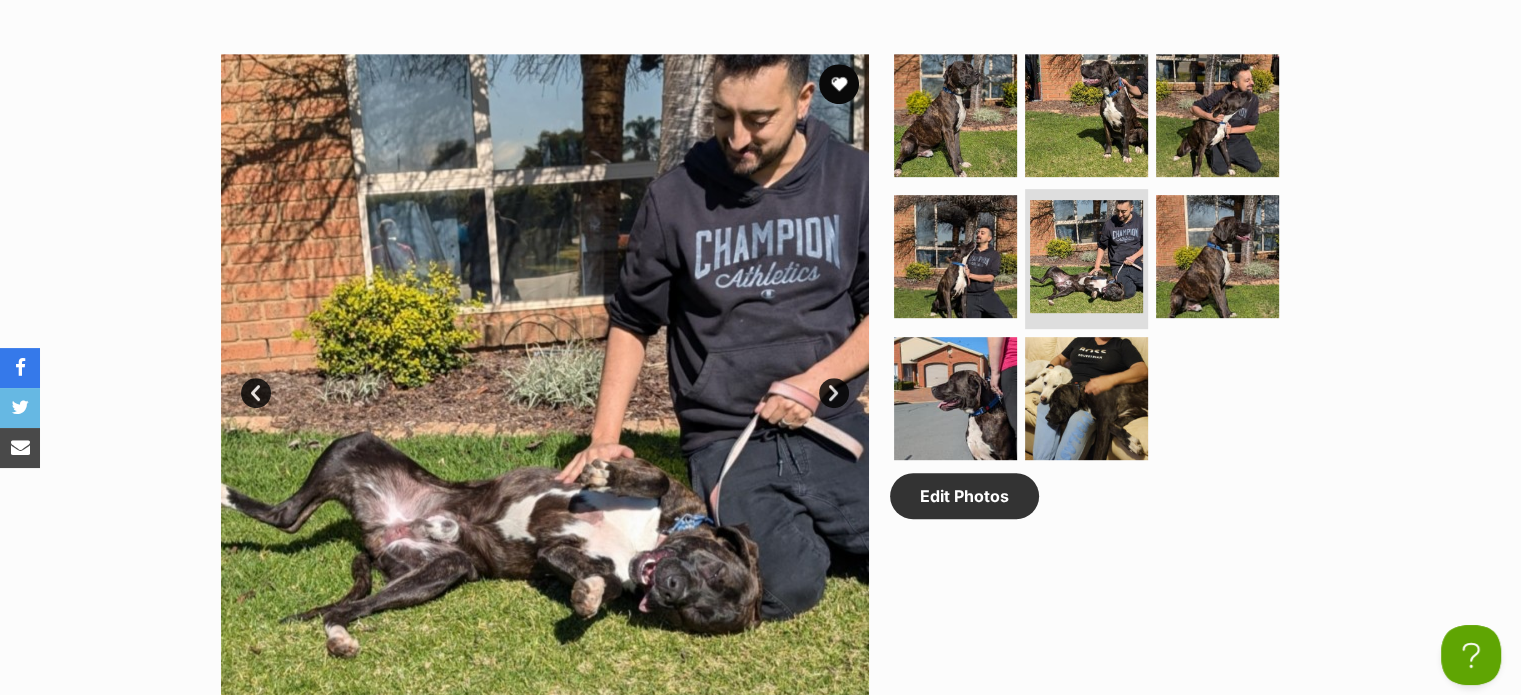 click on "Next" at bounding box center [834, 393] 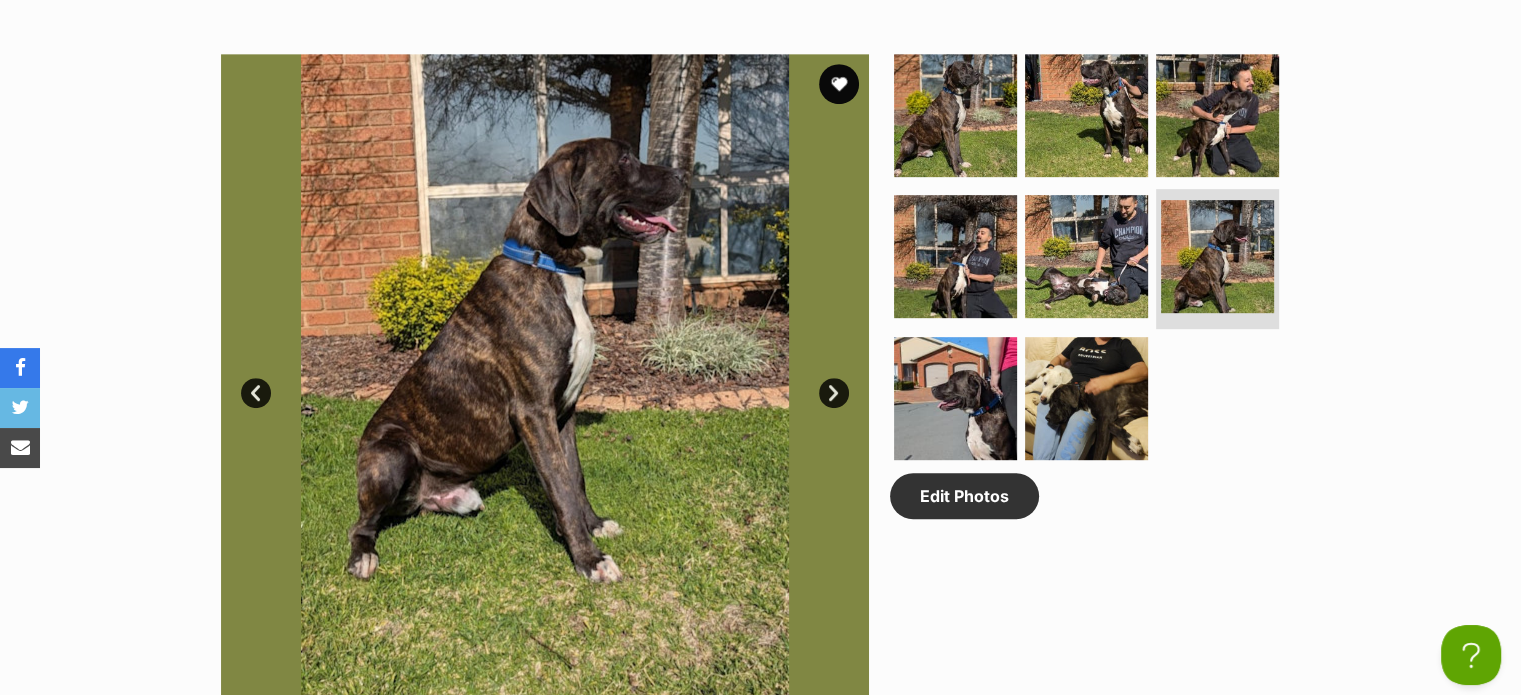 click on "Next" at bounding box center (834, 393) 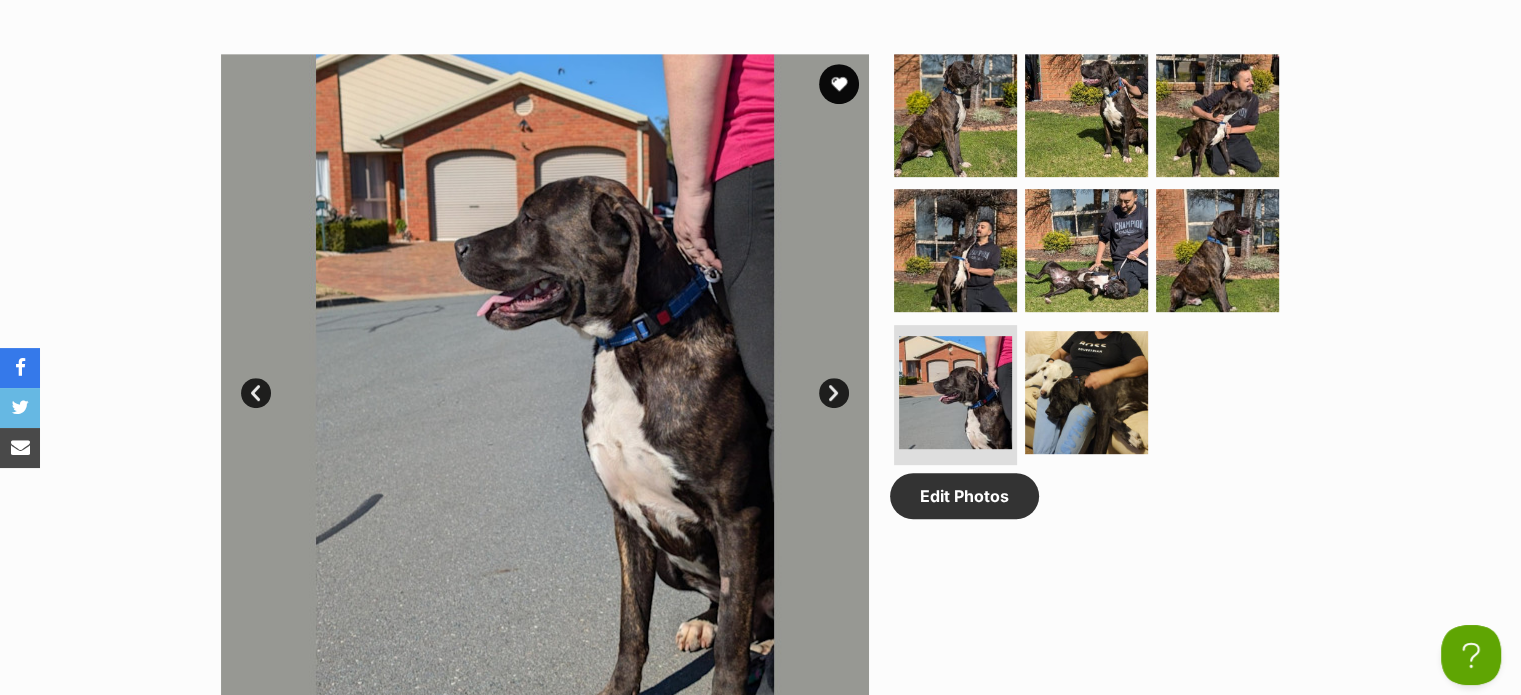 click on "Next" at bounding box center (834, 393) 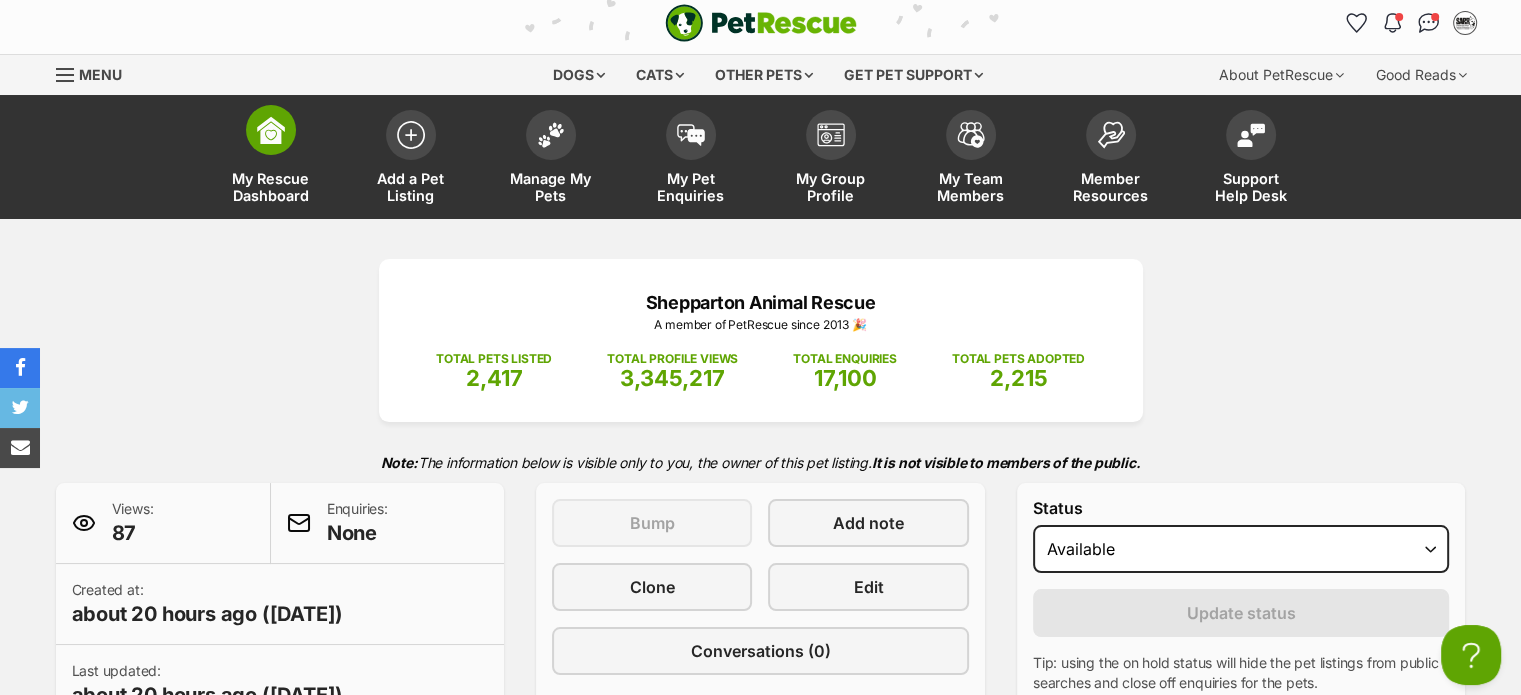 scroll, scrollTop: 0, scrollLeft: 0, axis: both 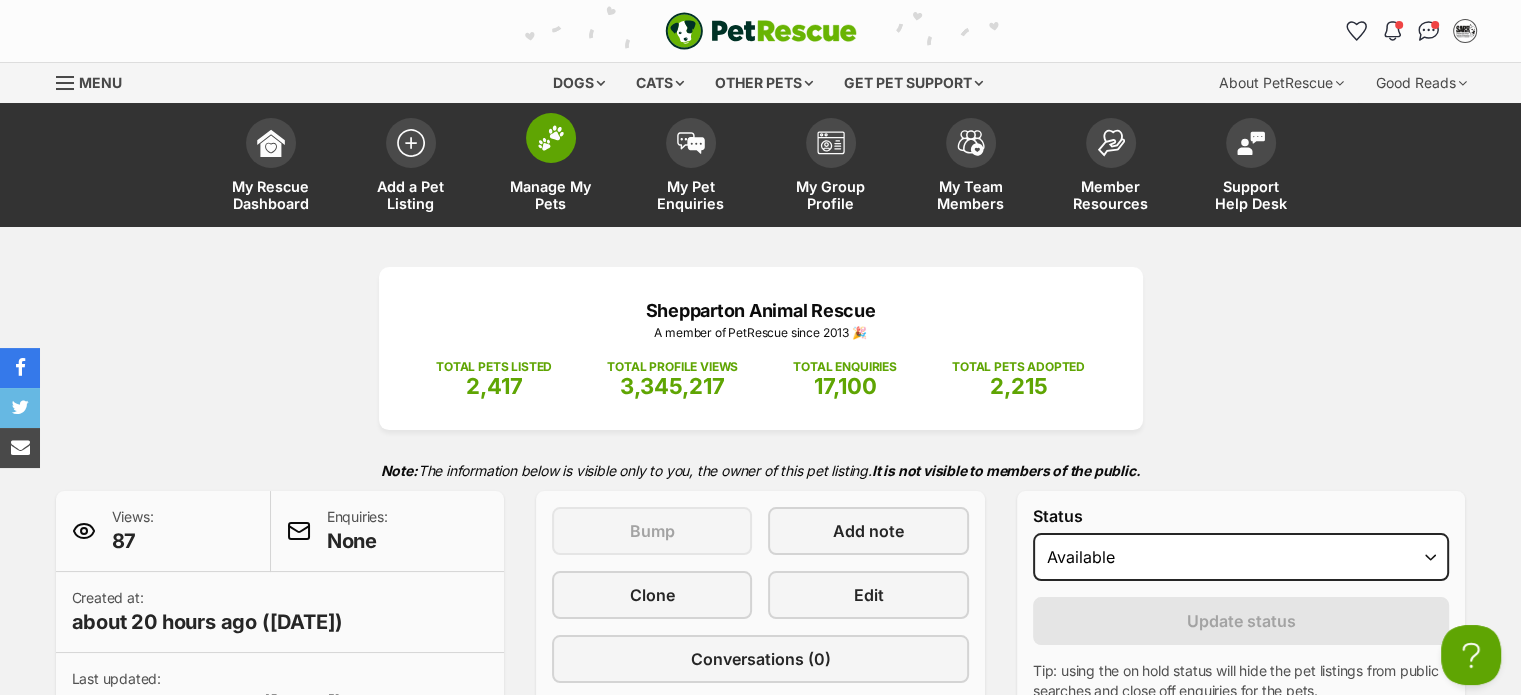click on "Manage My Pets" at bounding box center [551, 167] 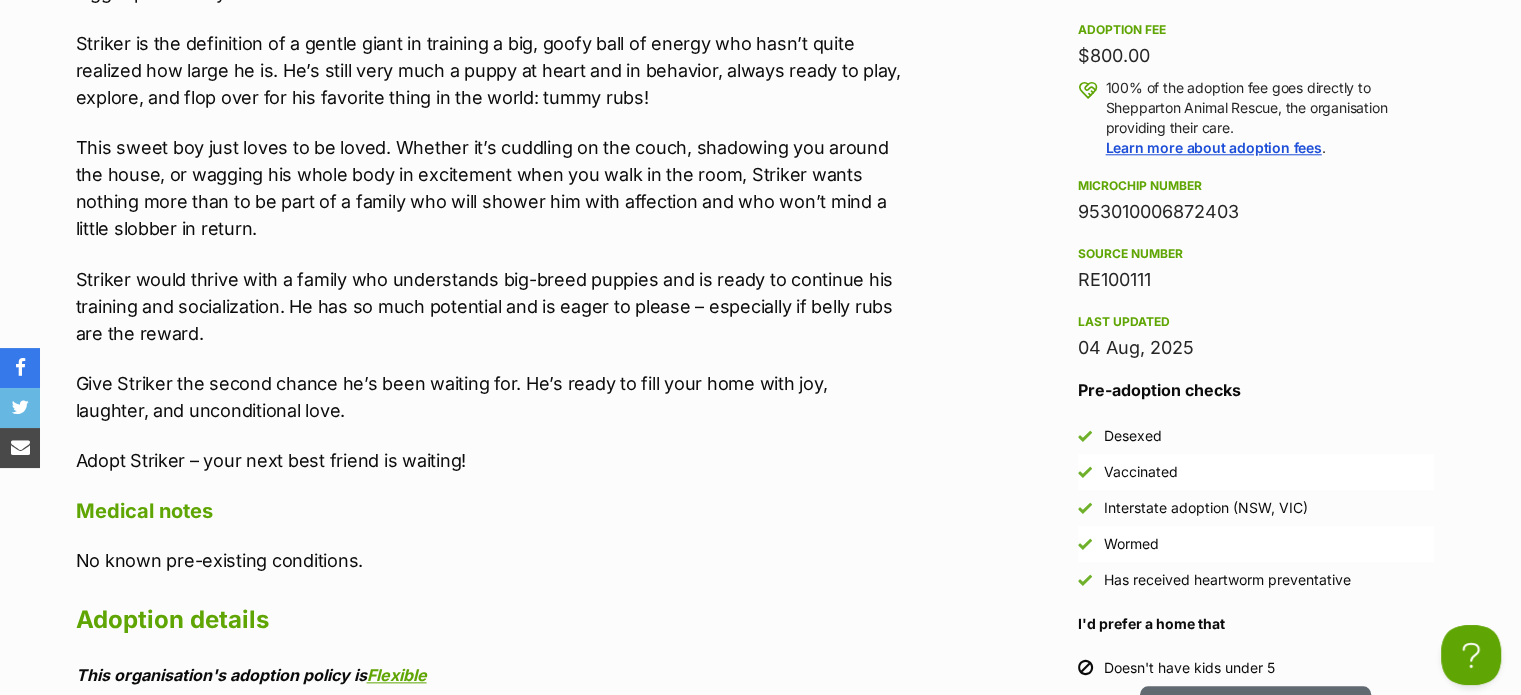 scroll, scrollTop: 2100, scrollLeft: 0, axis: vertical 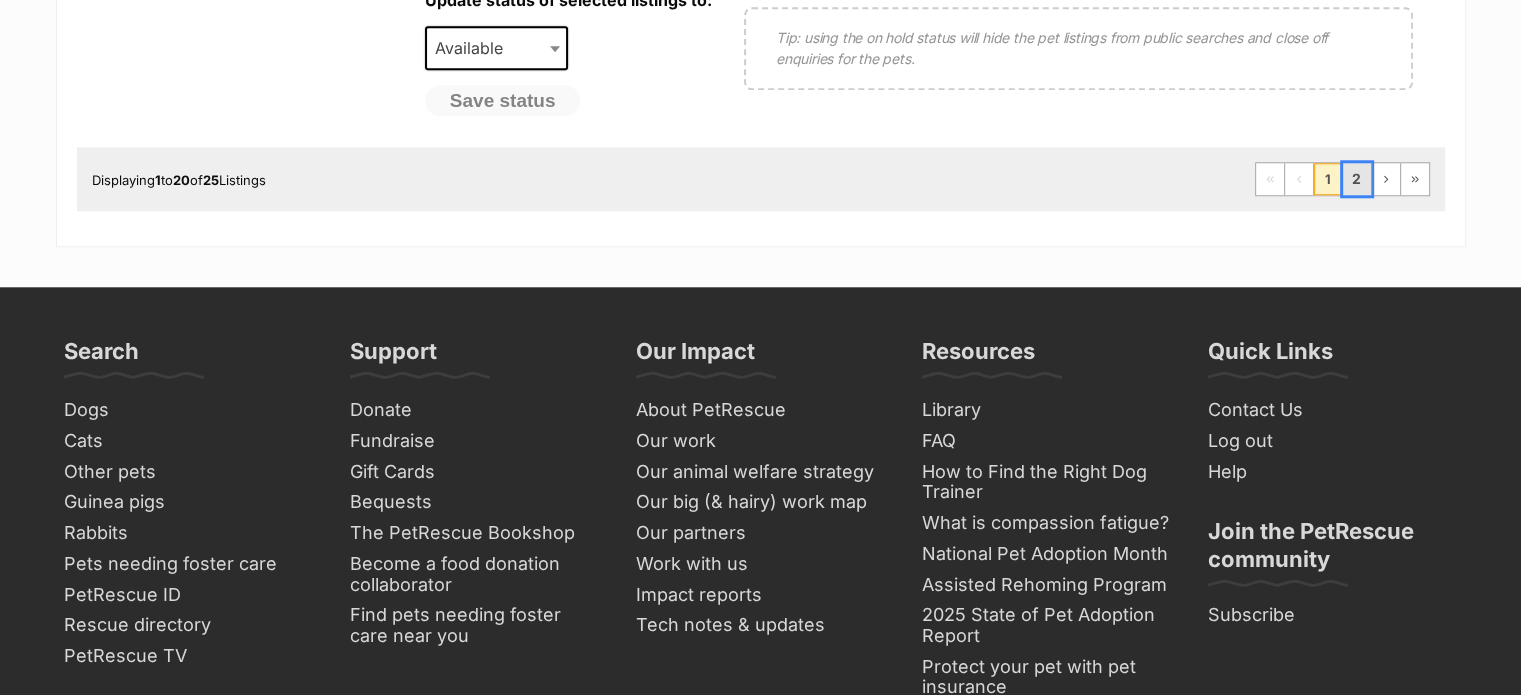 click on "2" at bounding box center [1357, 179] 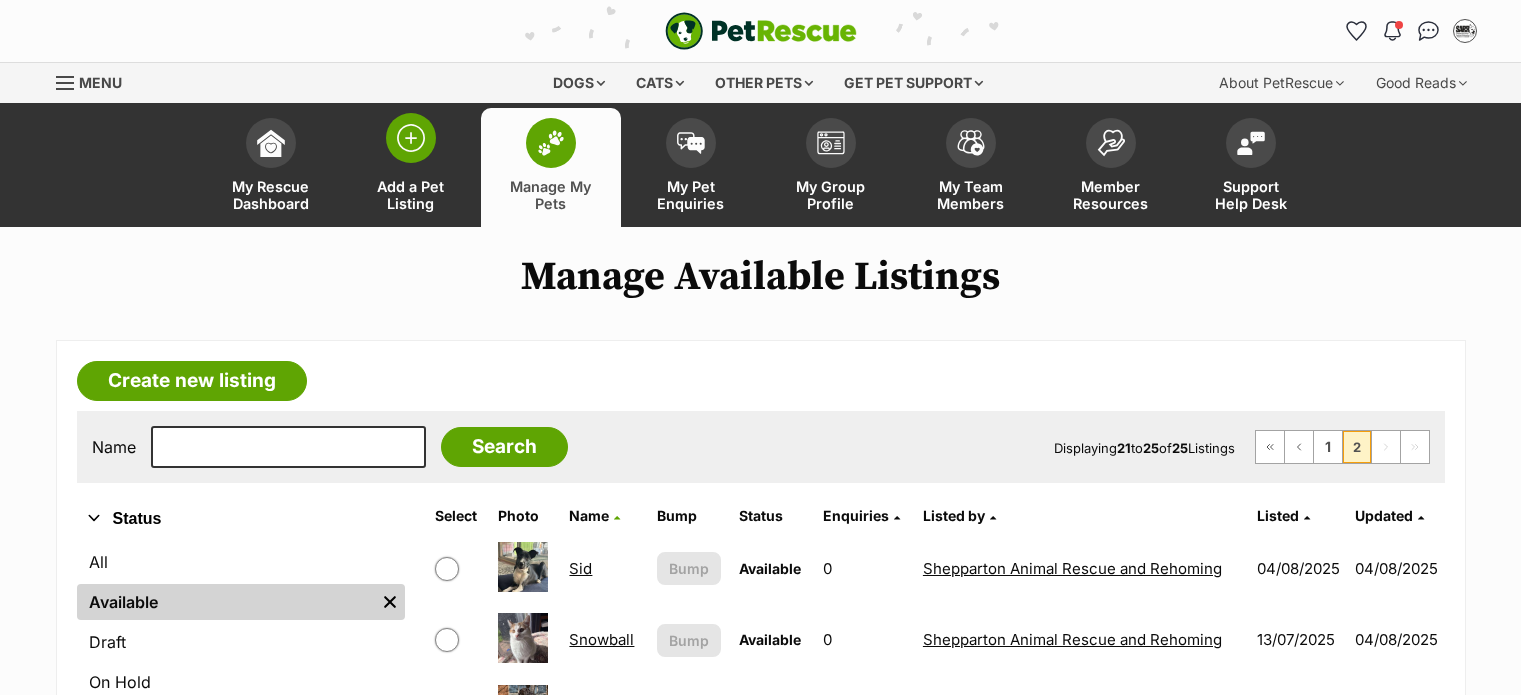 scroll, scrollTop: 135, scrollLeft: 0, axis: vertical 